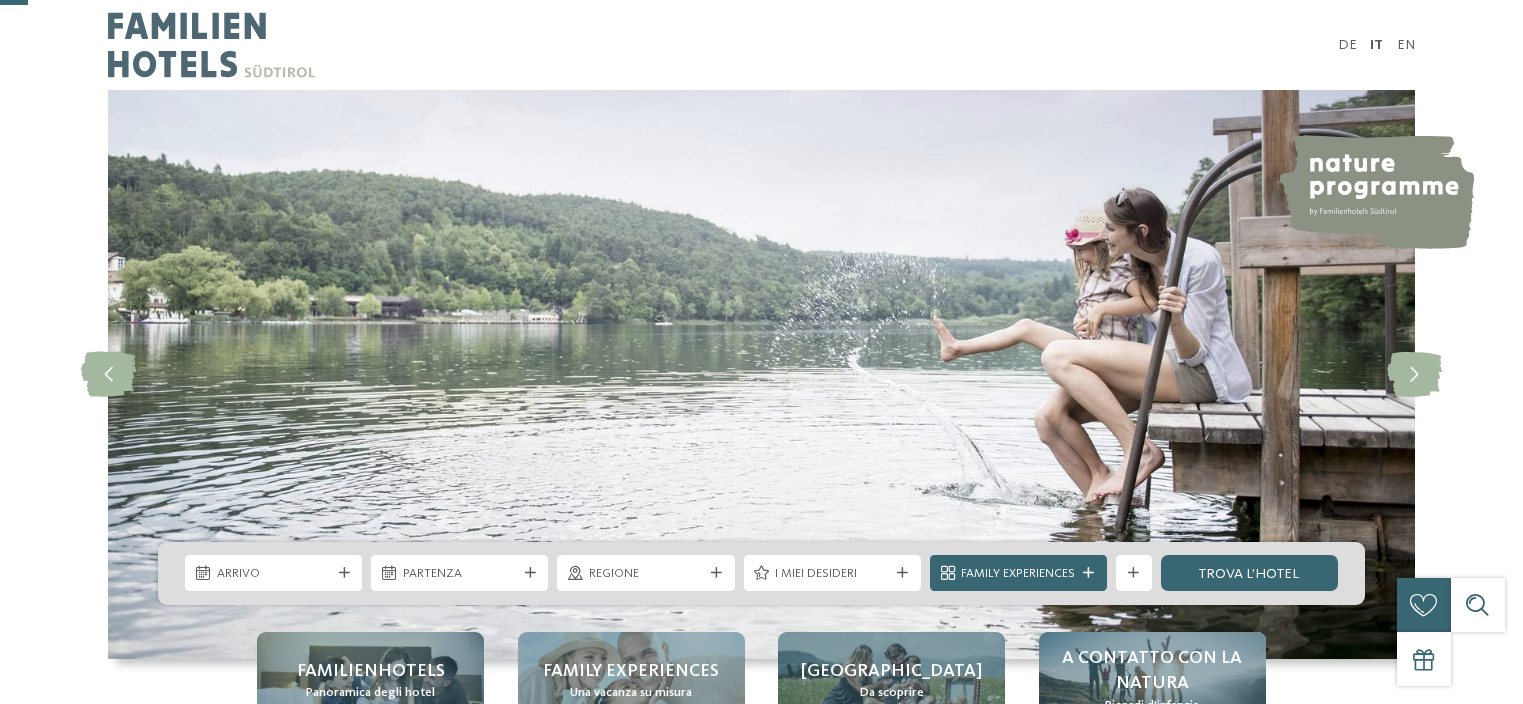 scroll, scrollTop: 300, scrollLeft: 0, axis: vertical 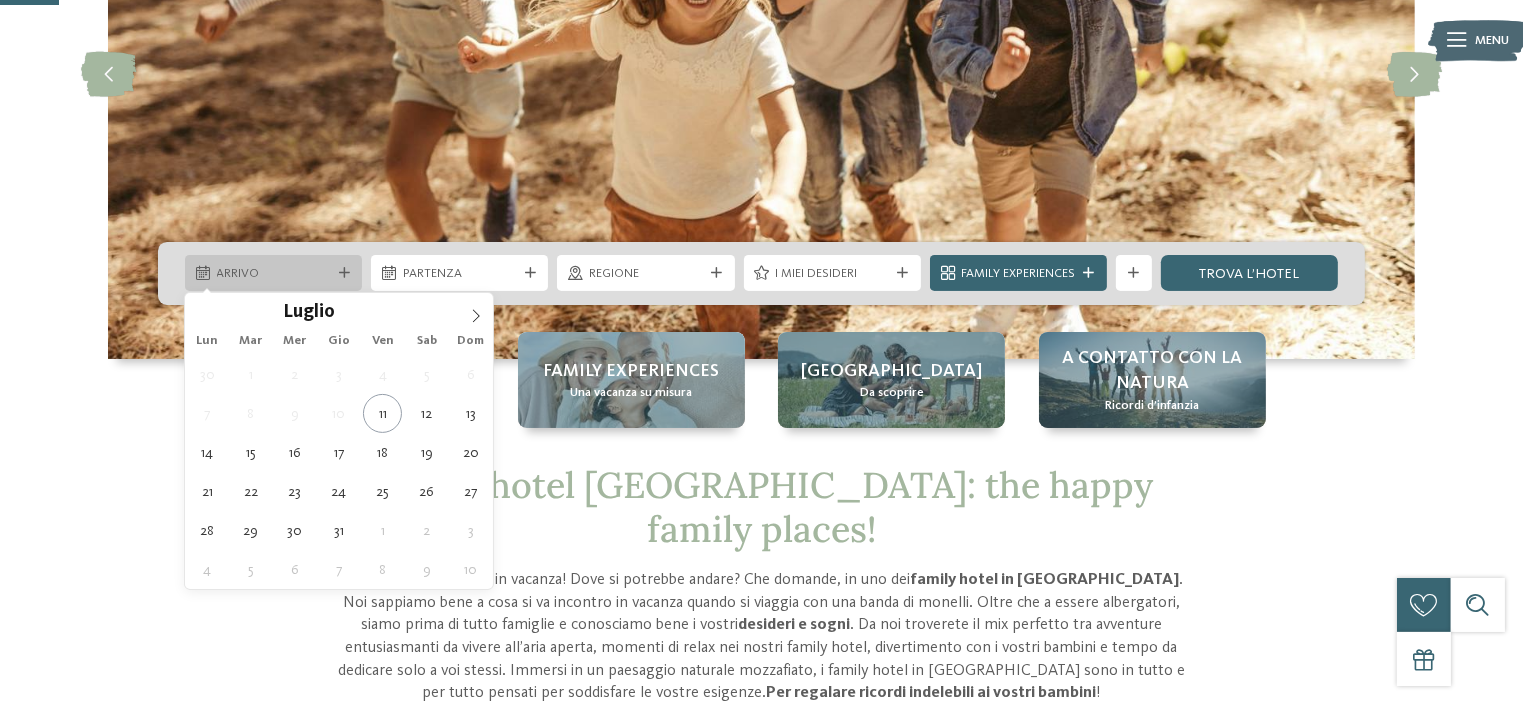 click on "Arrivo" at bounding box center [274, 274] 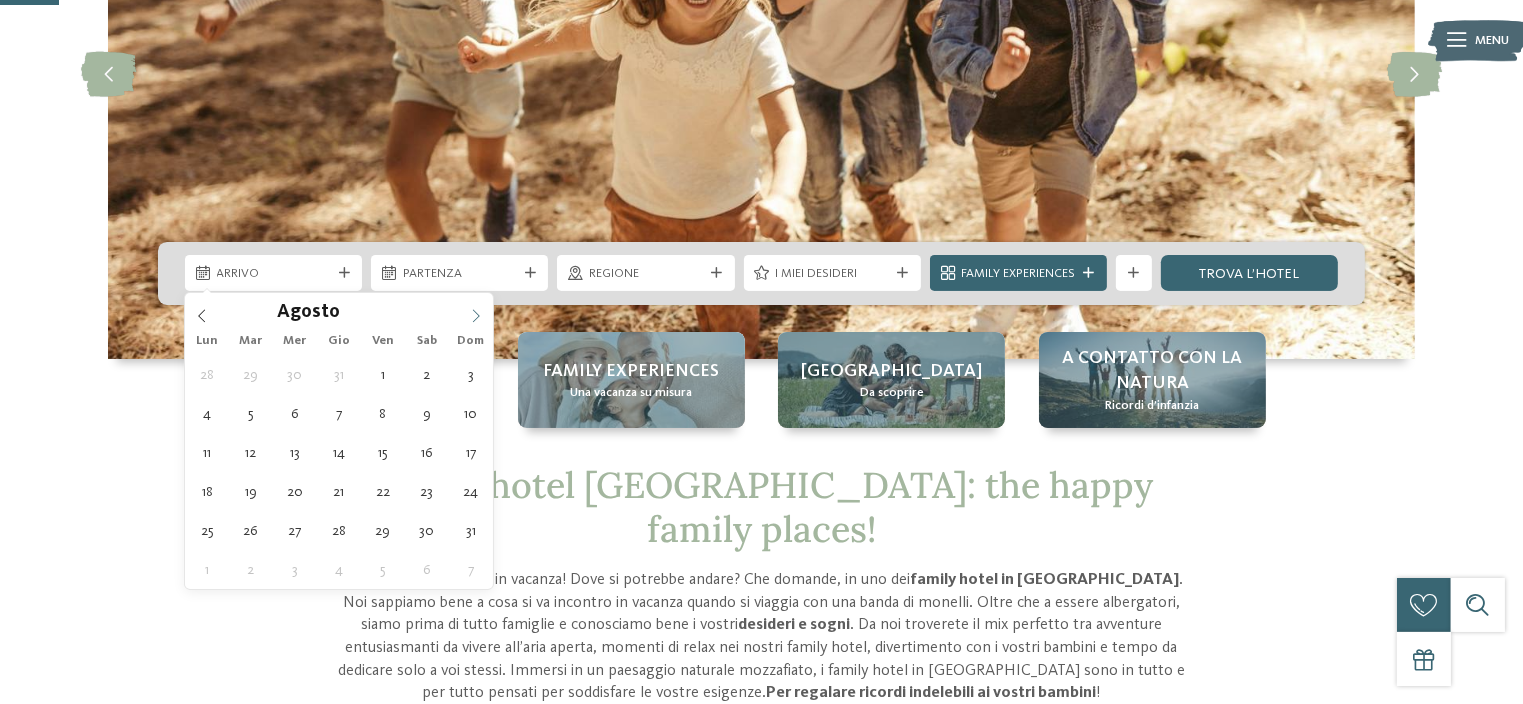 click 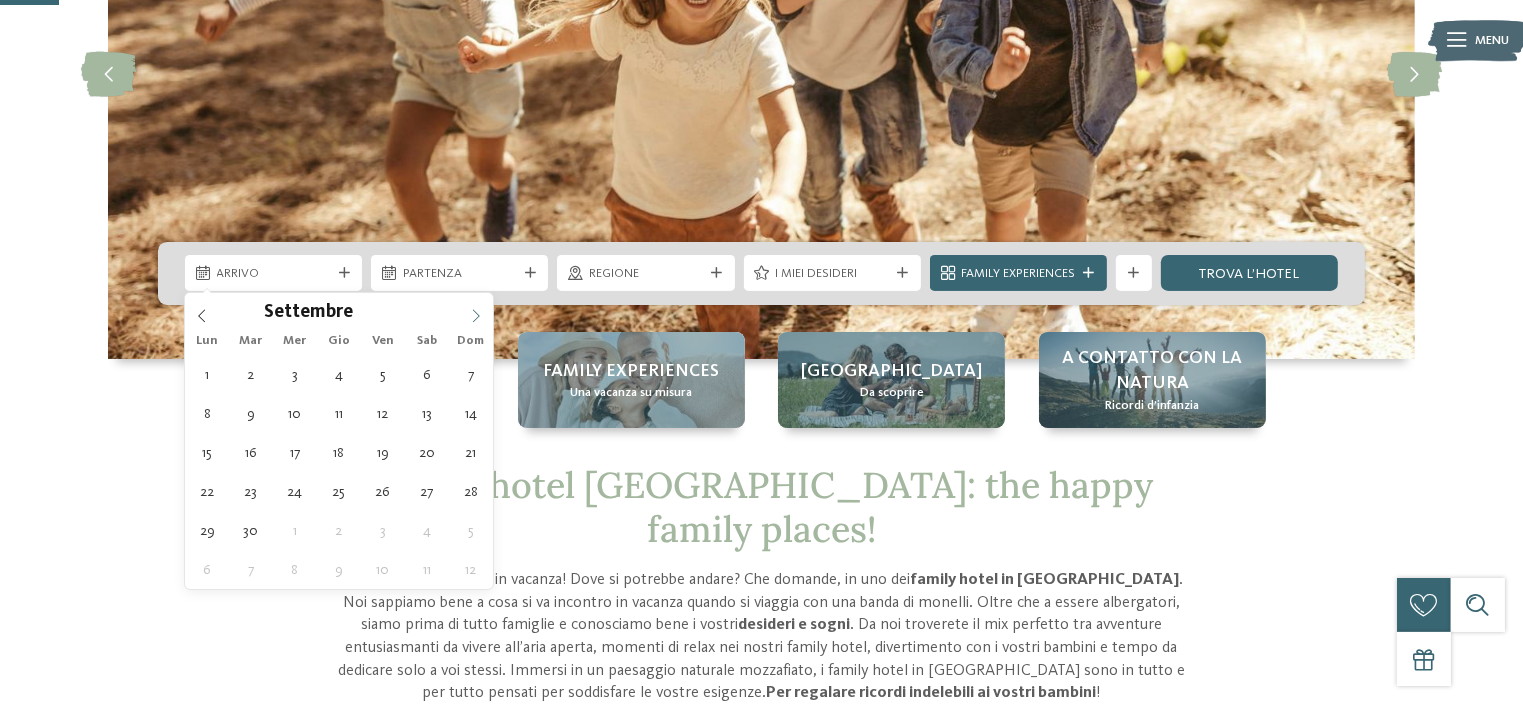 click 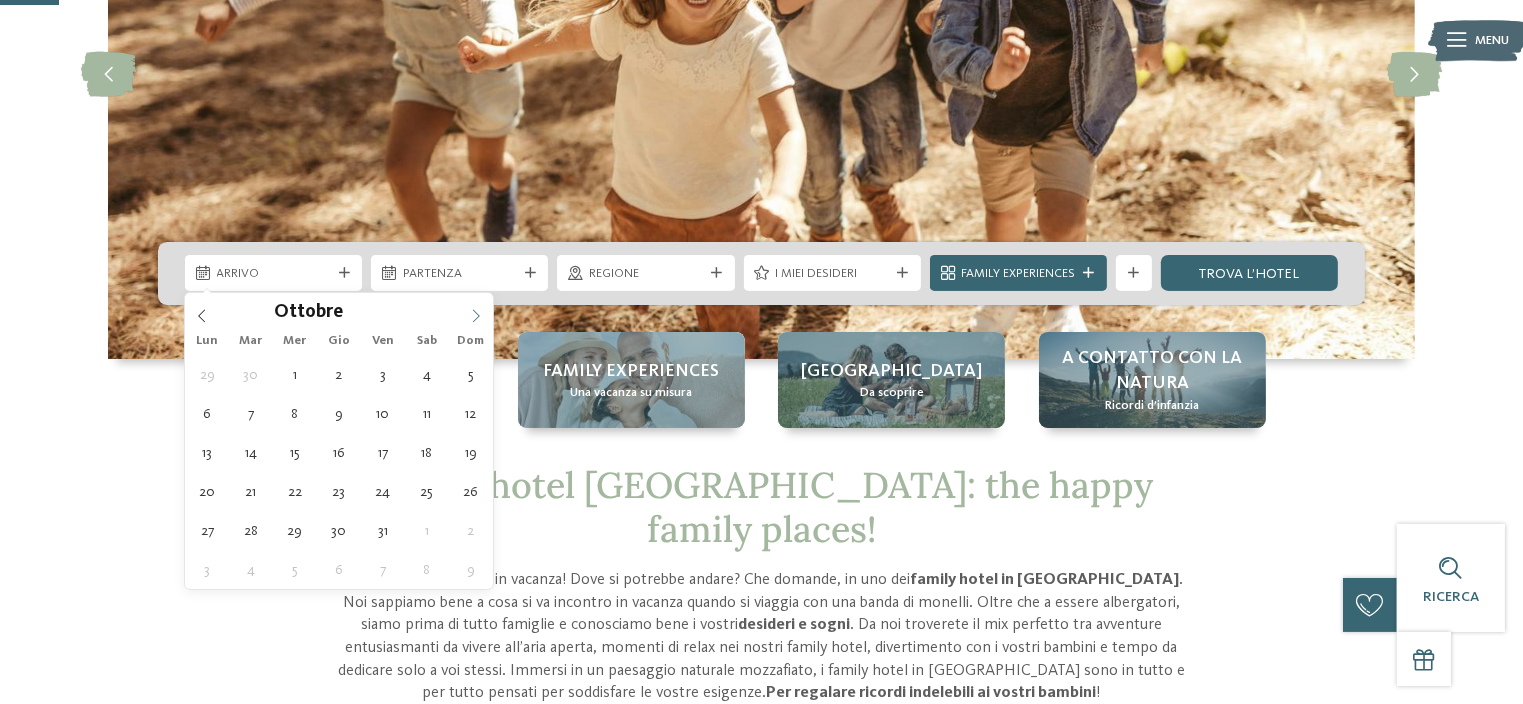 click 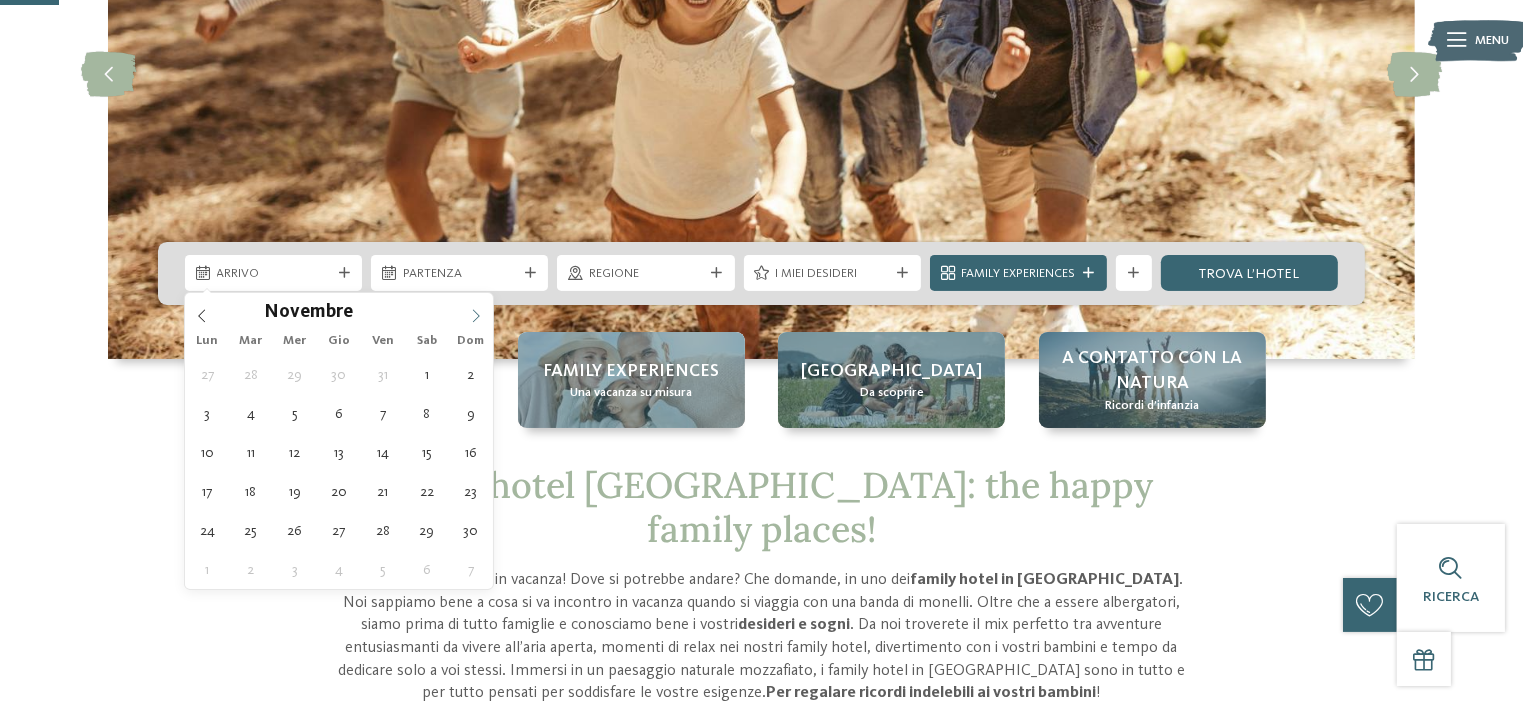 click 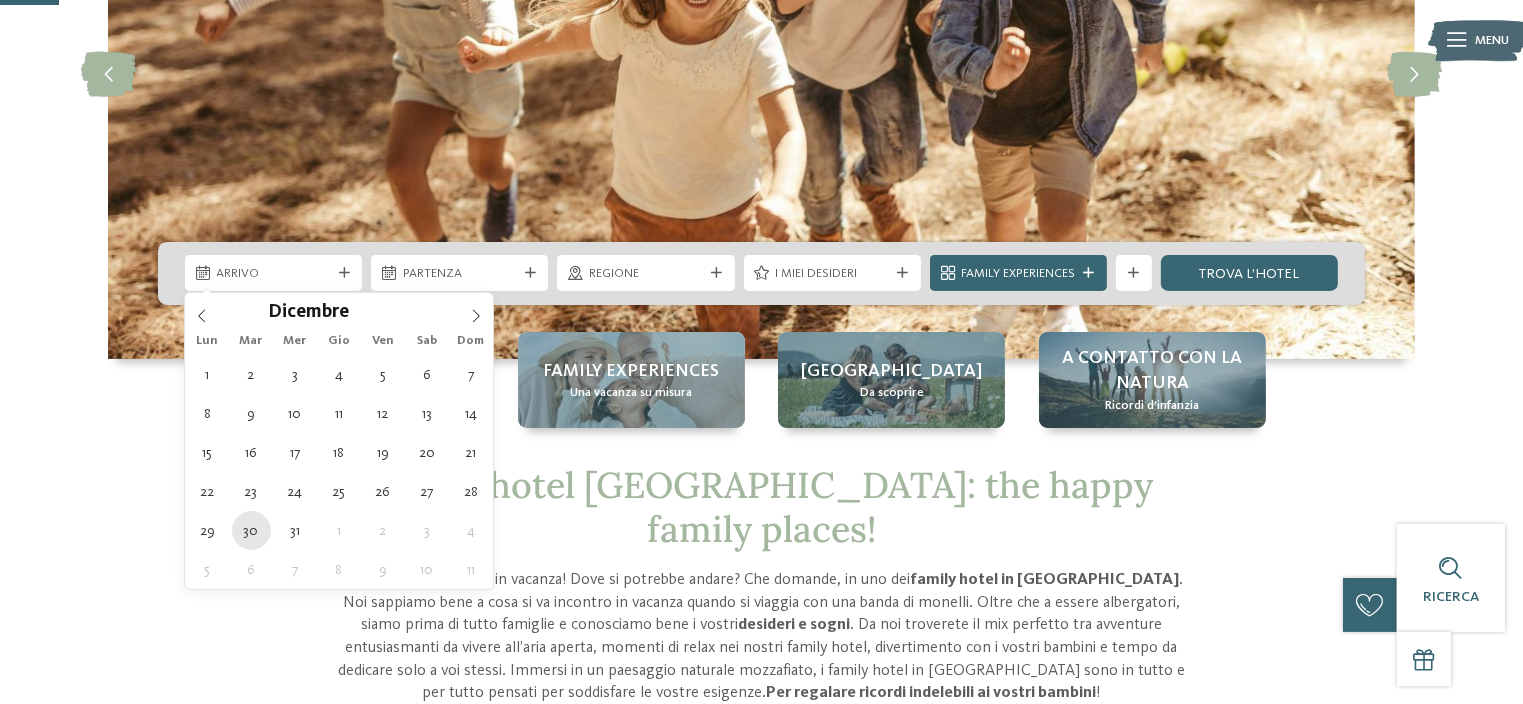 type on "30.12.2025" 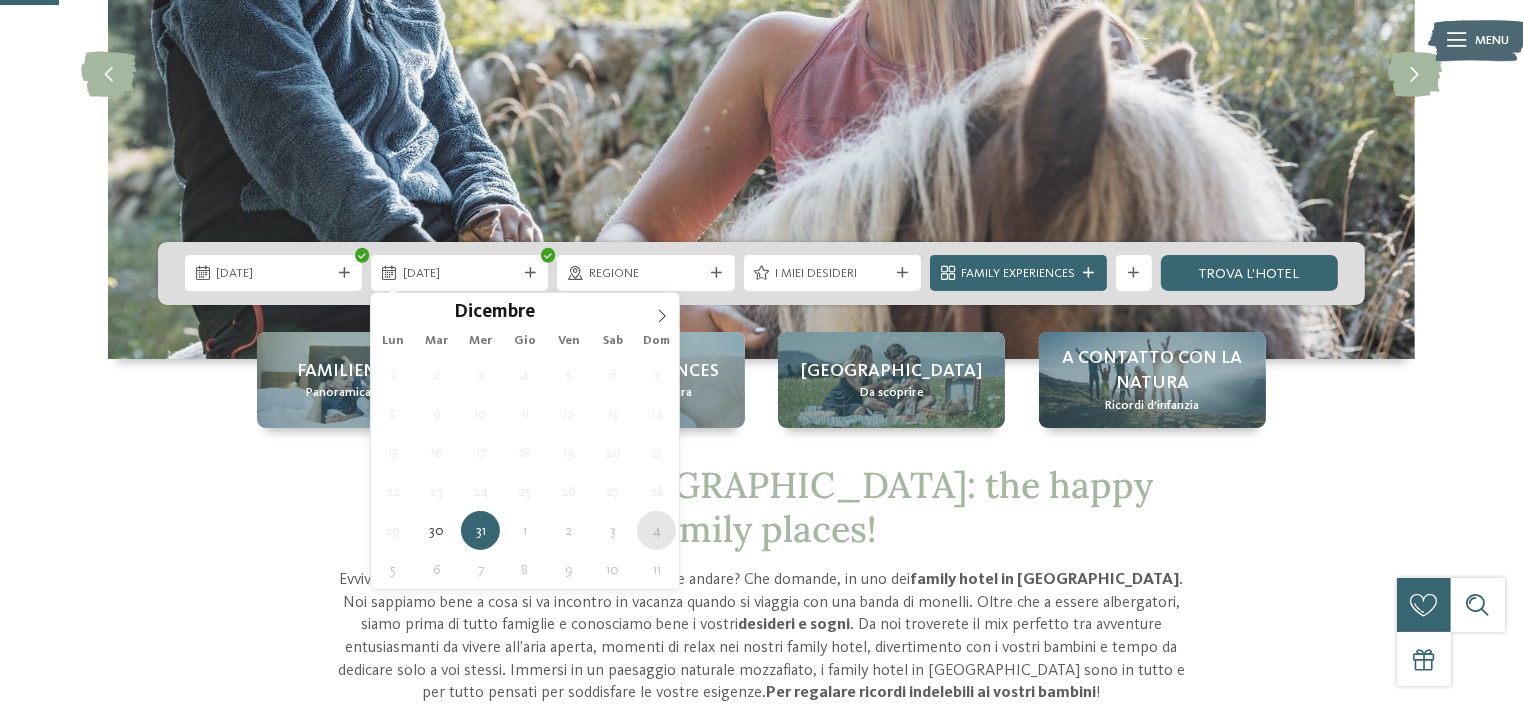 type on "04.01.2026" 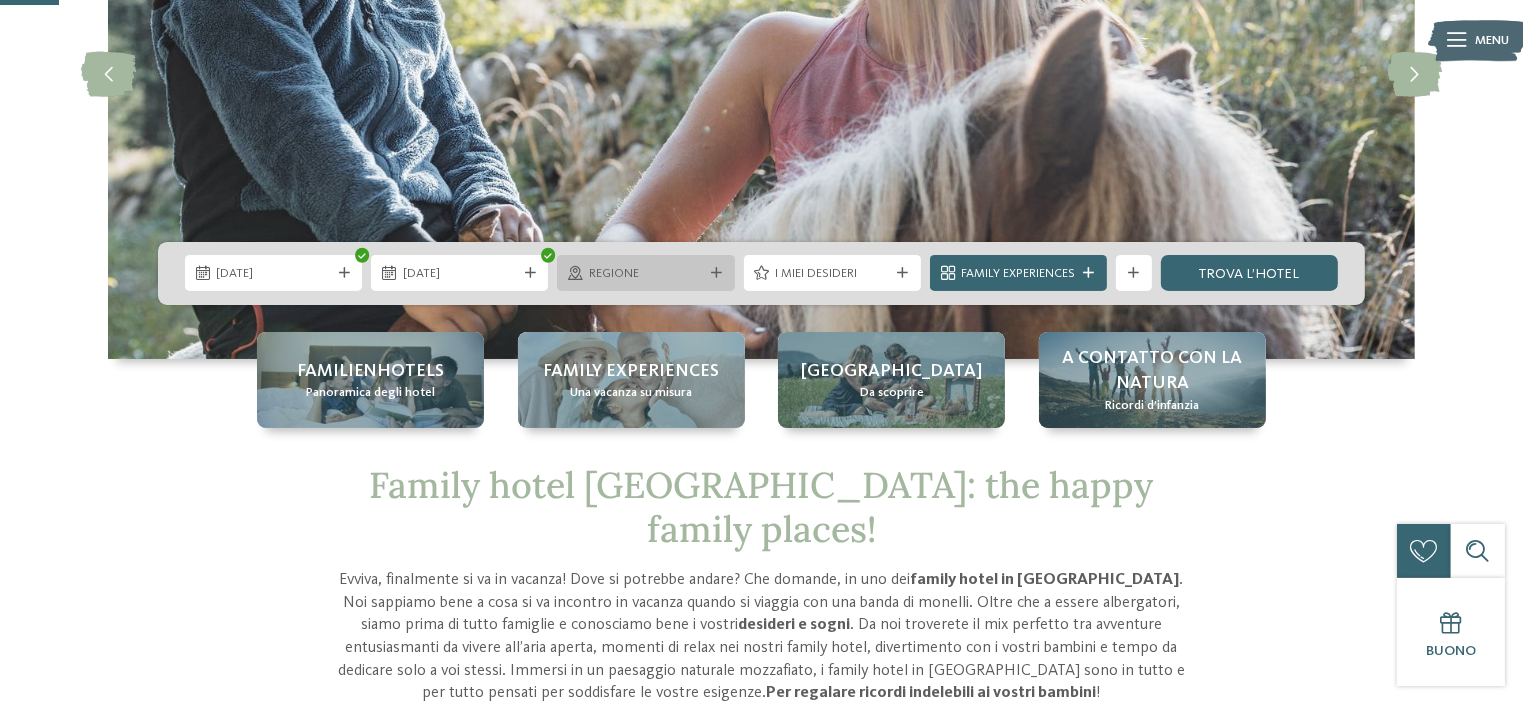 click at bounding box center (716, 273) 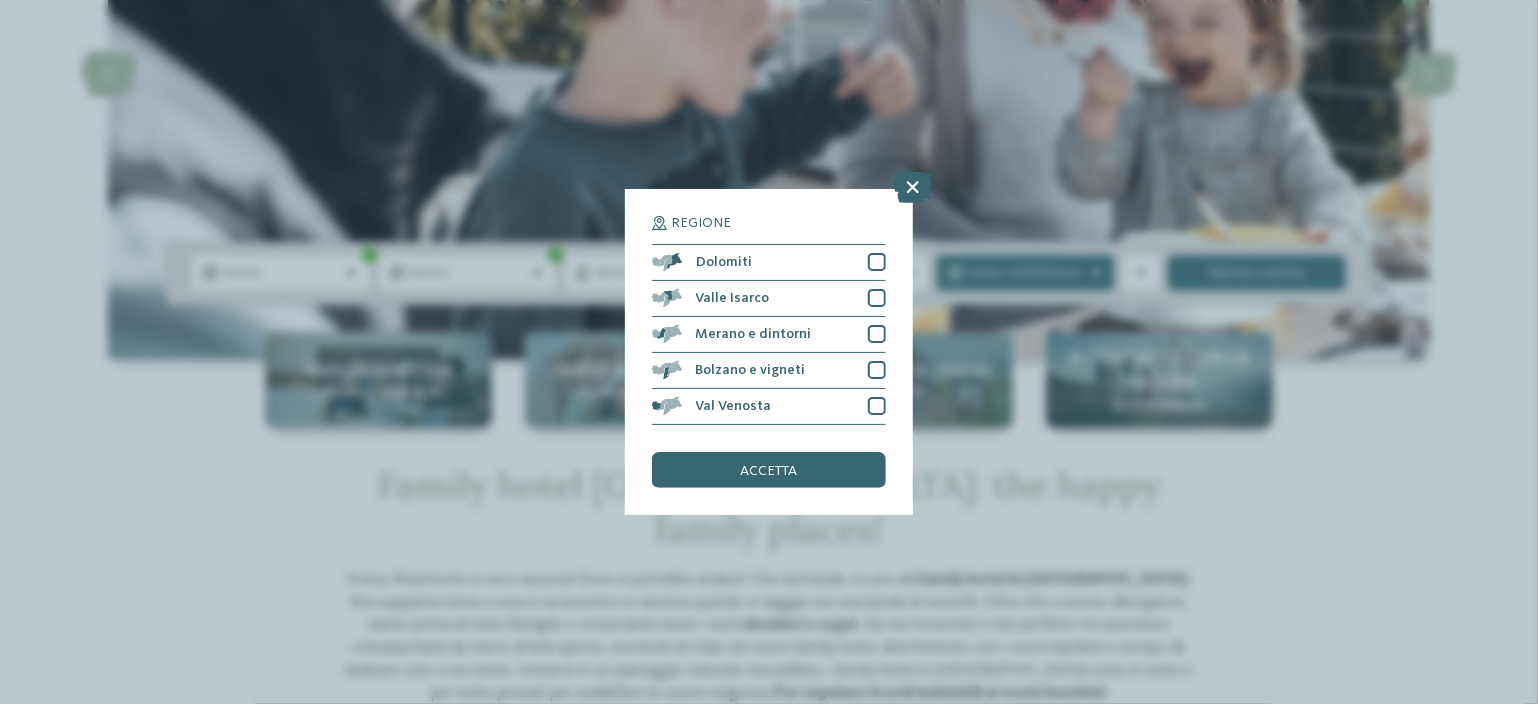 click at bounding box center [913, 187] 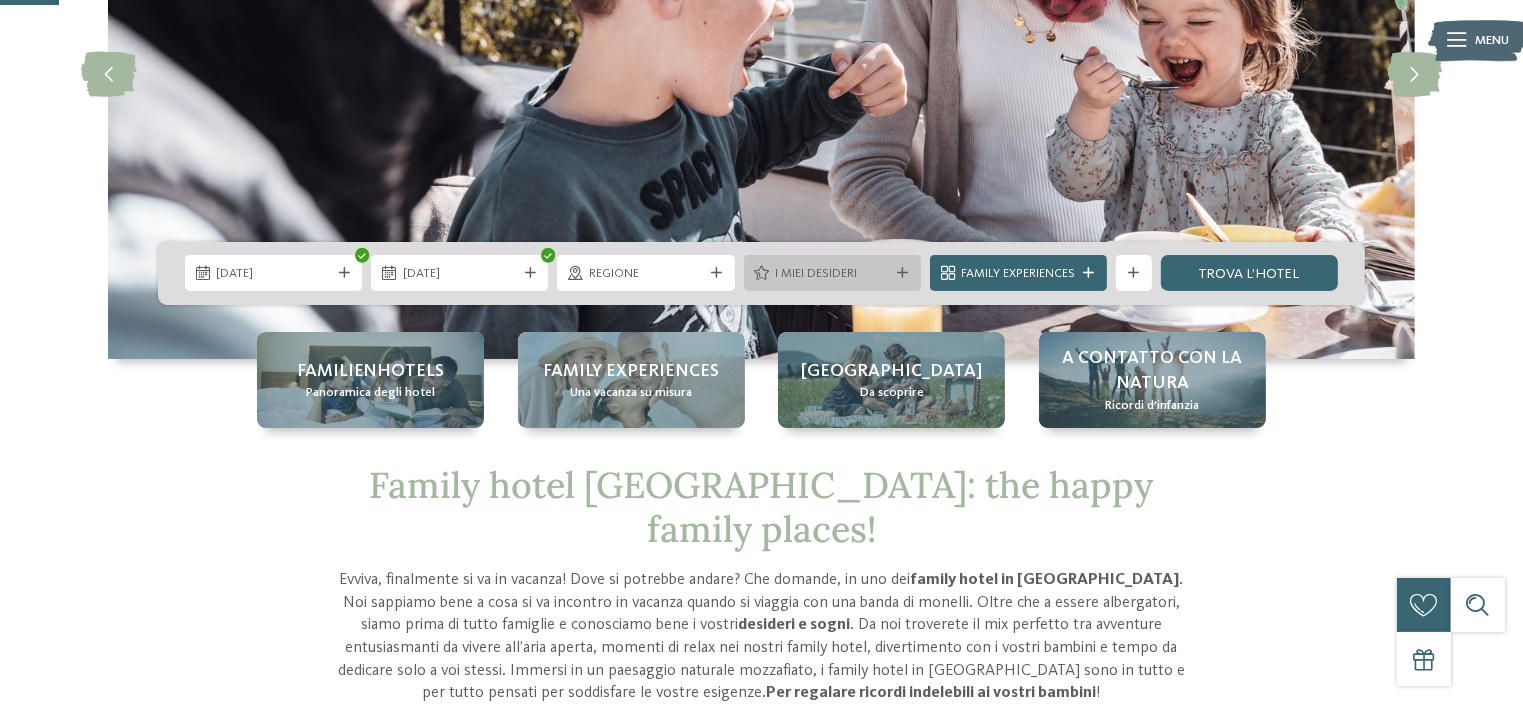 click on "I miei desideri" at bounding box center (832, 273) 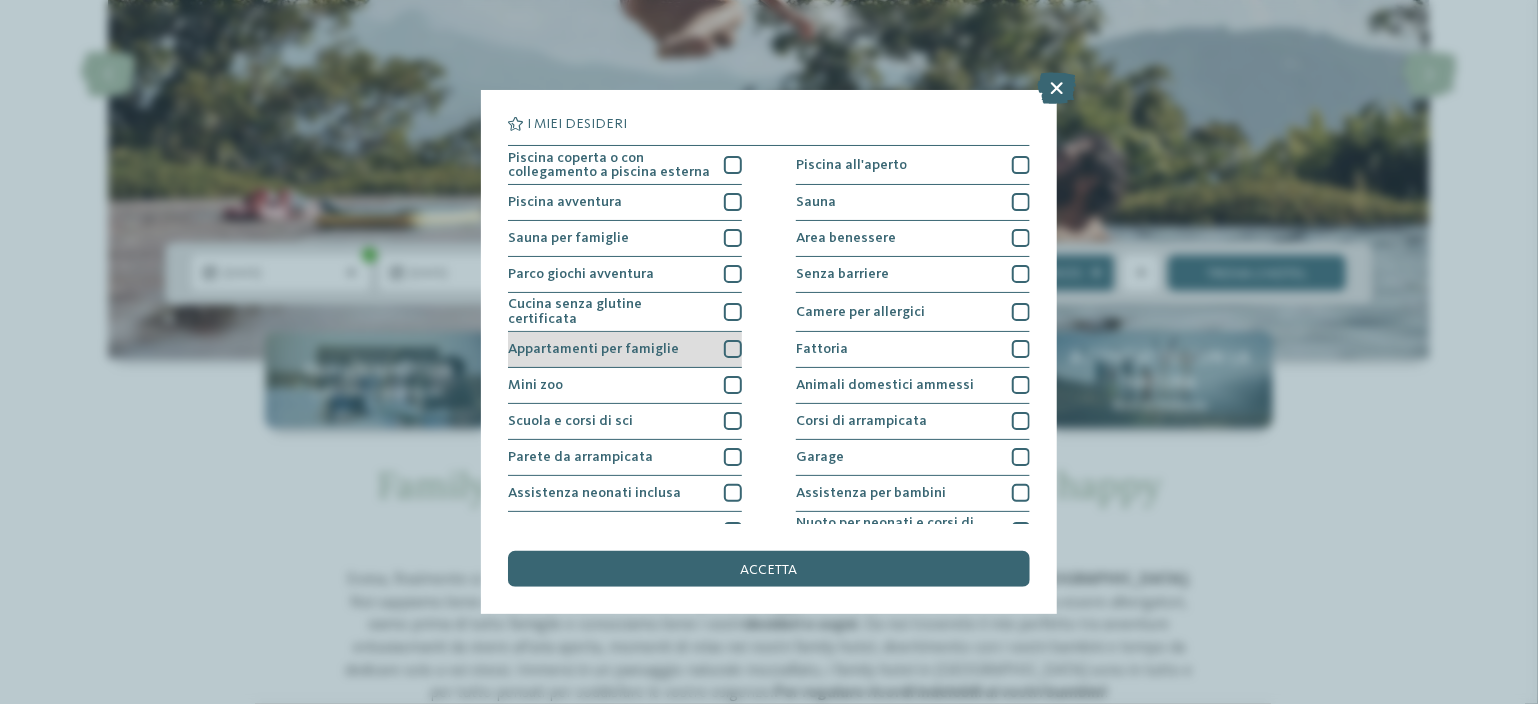 click at bounding box center [733, 349] 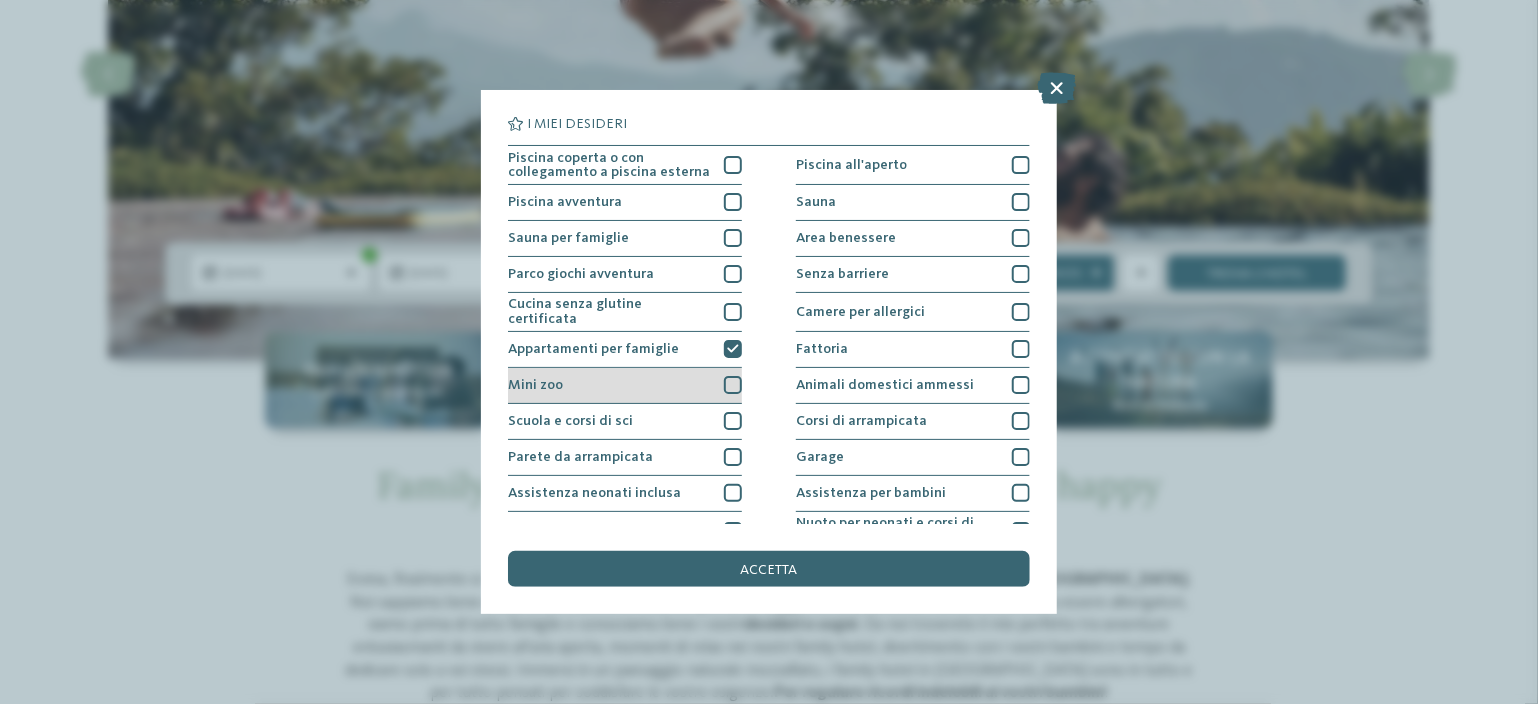 click at bounding box center (733, 385) 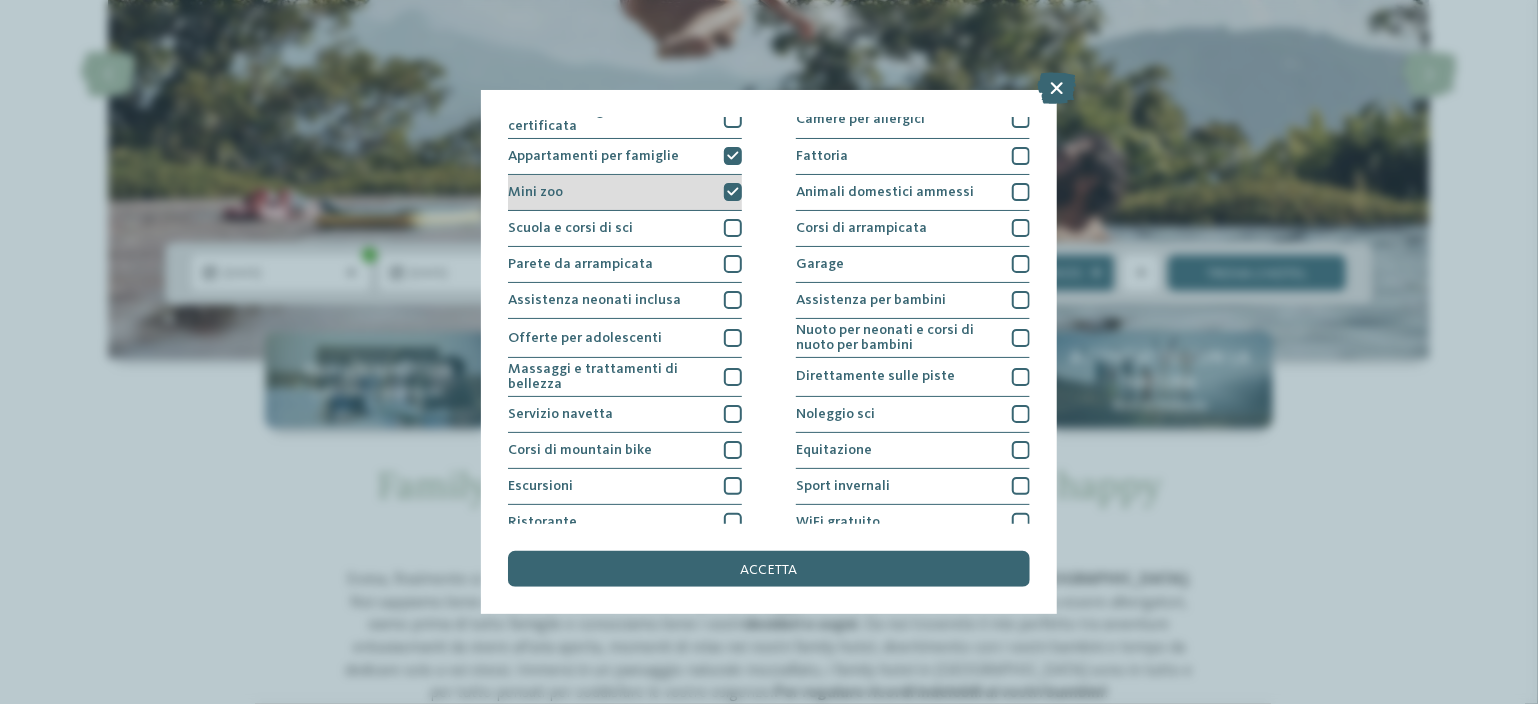 scroll, scrollTop: 200, scrollLeft: 0, axis: vertical 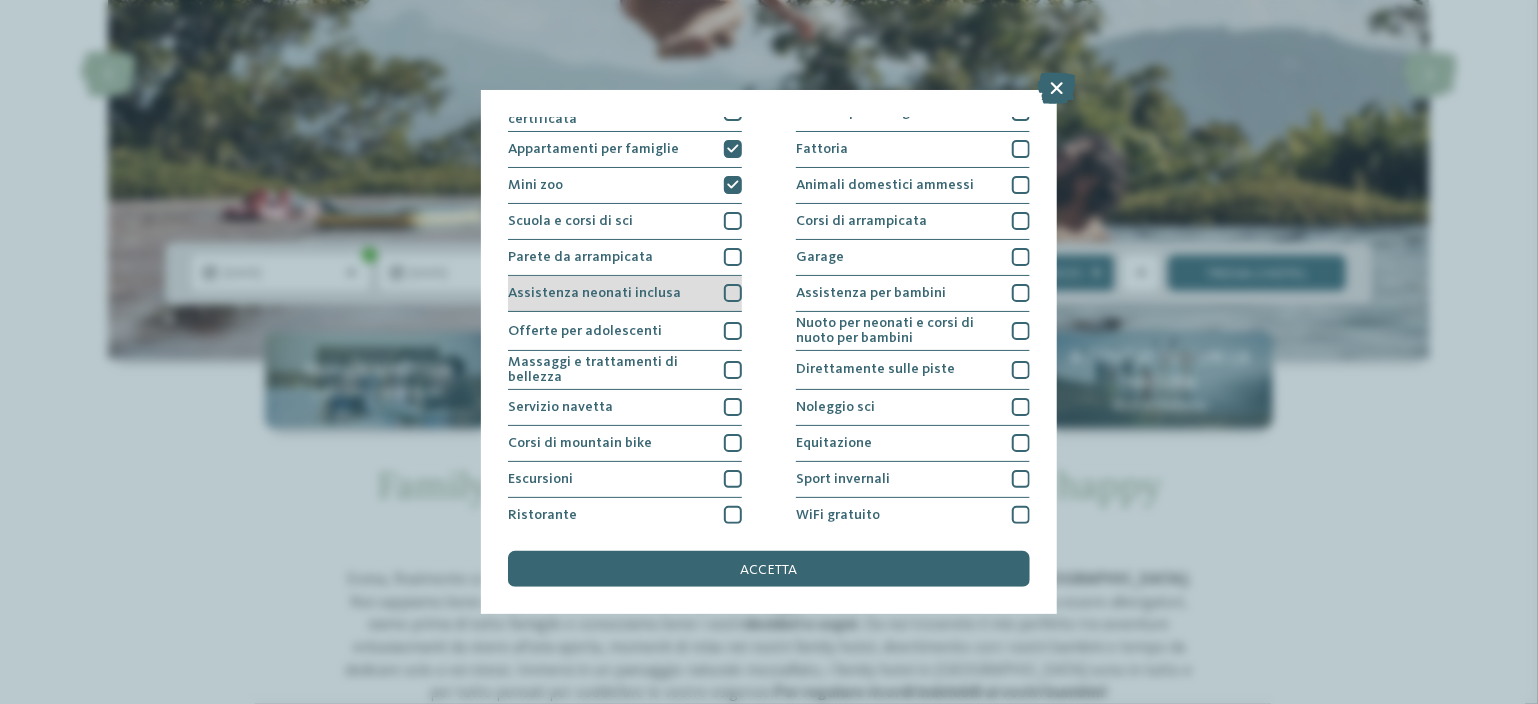 click at bounding box center (733, 293) 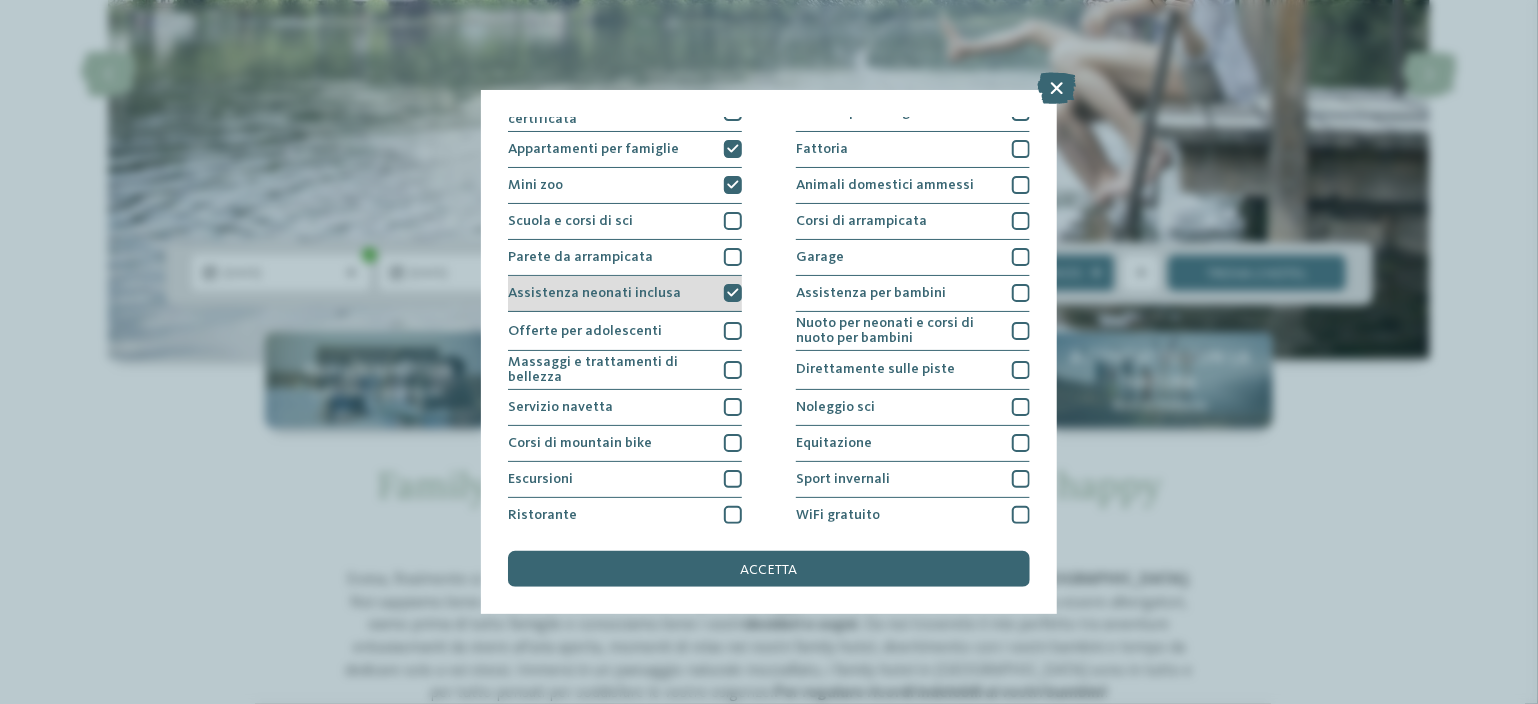 click at bounding box center (733, 293) 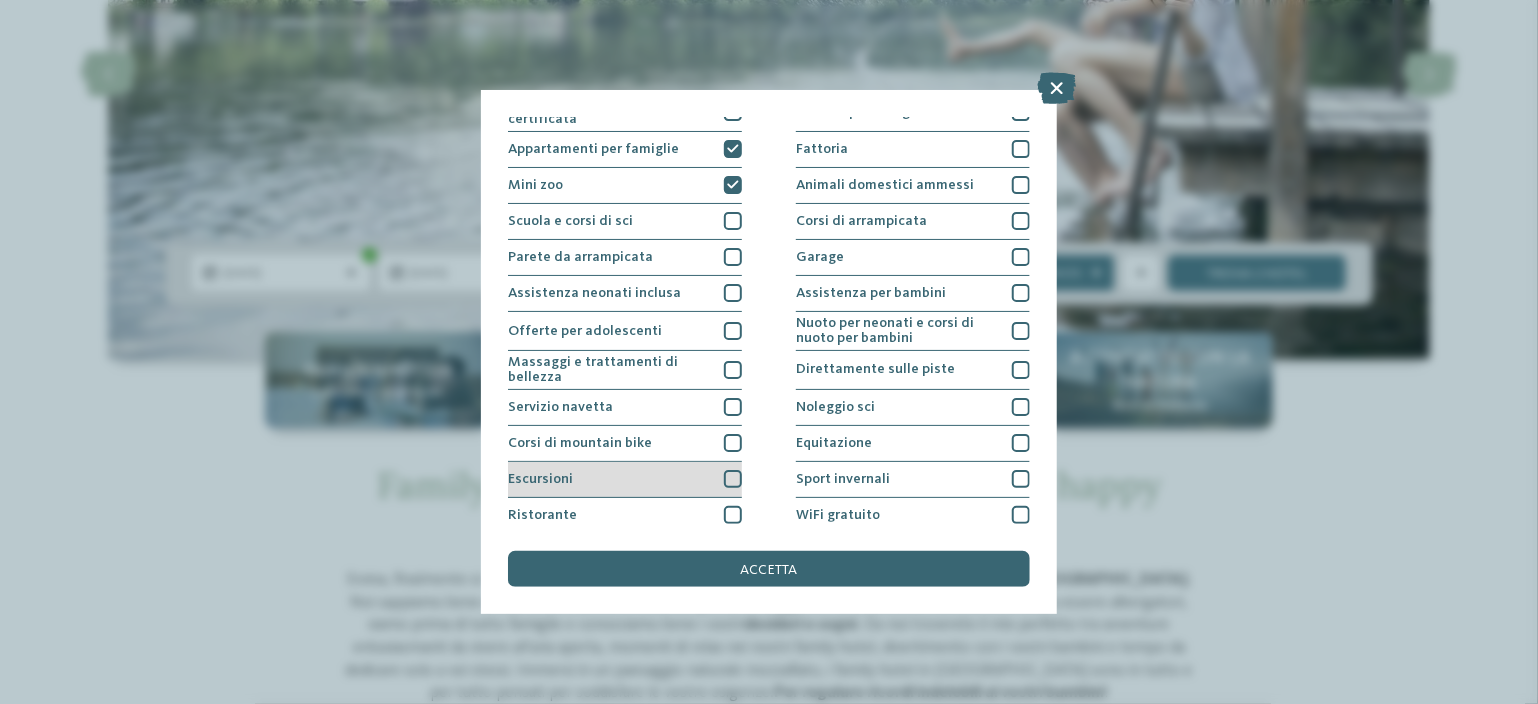 click on "Escursioni" at bounding box center [625, 480] 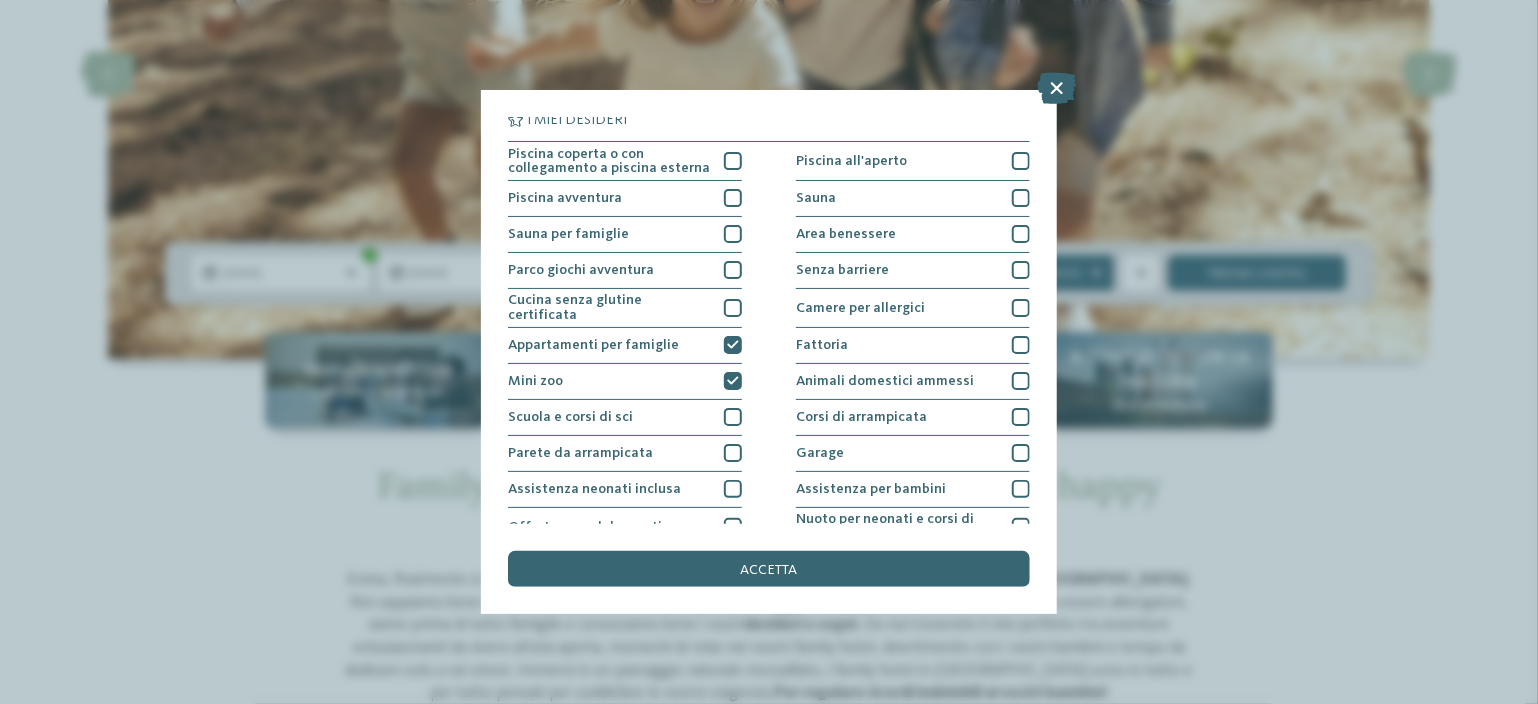 scroll, scrollTop: 0, scrollLeft: 0, axis: both 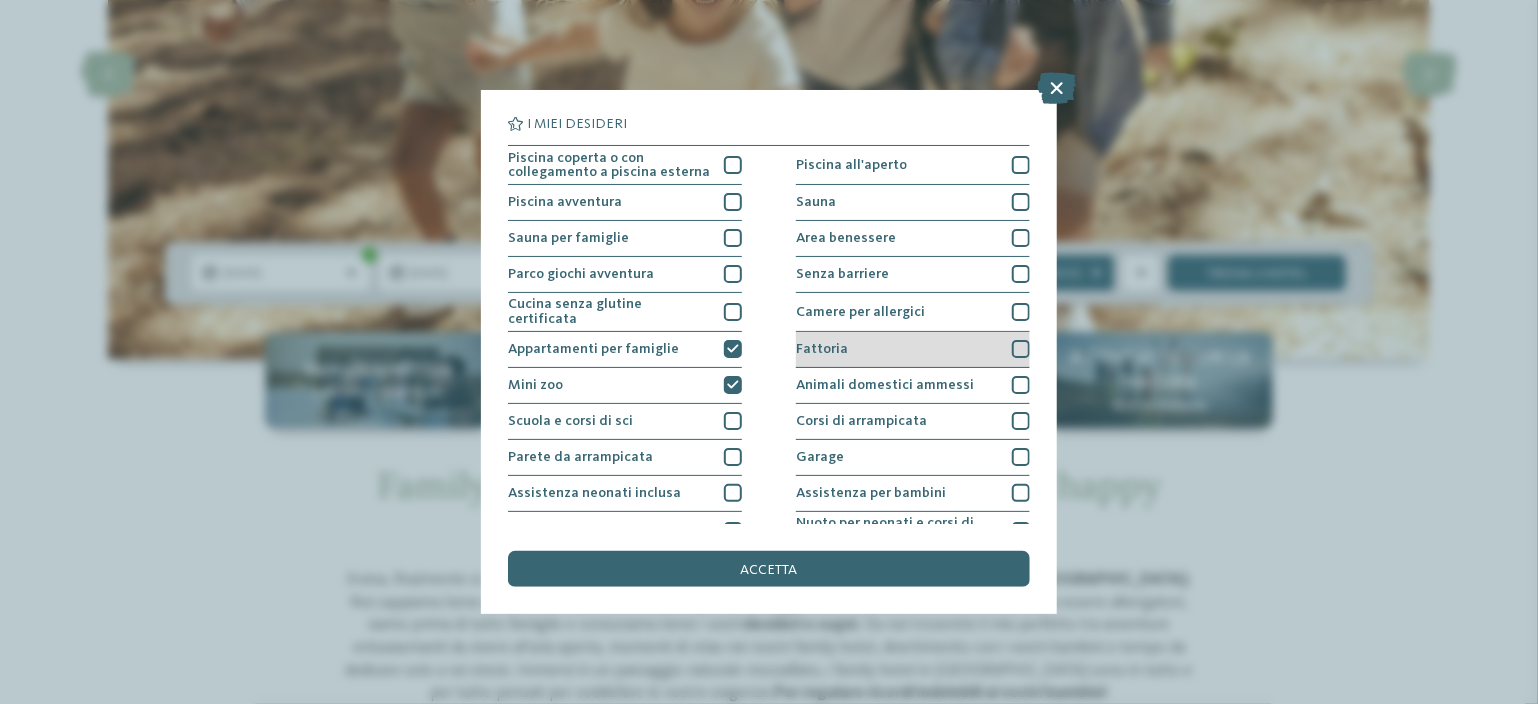 click on "Fattoria" at bounding box center (913, 350) 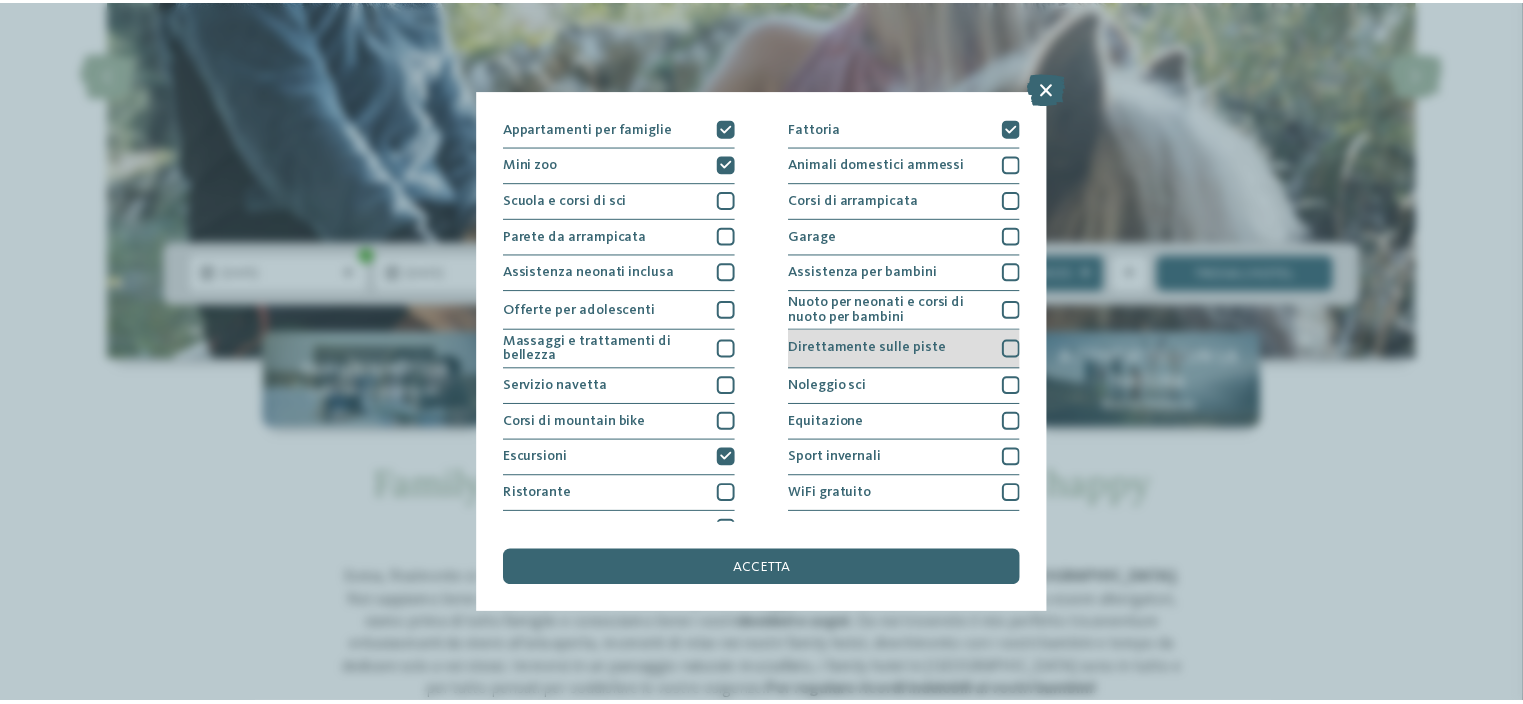 scroll, scrollTop: 242, scrollLeft: 0, axis: vertical 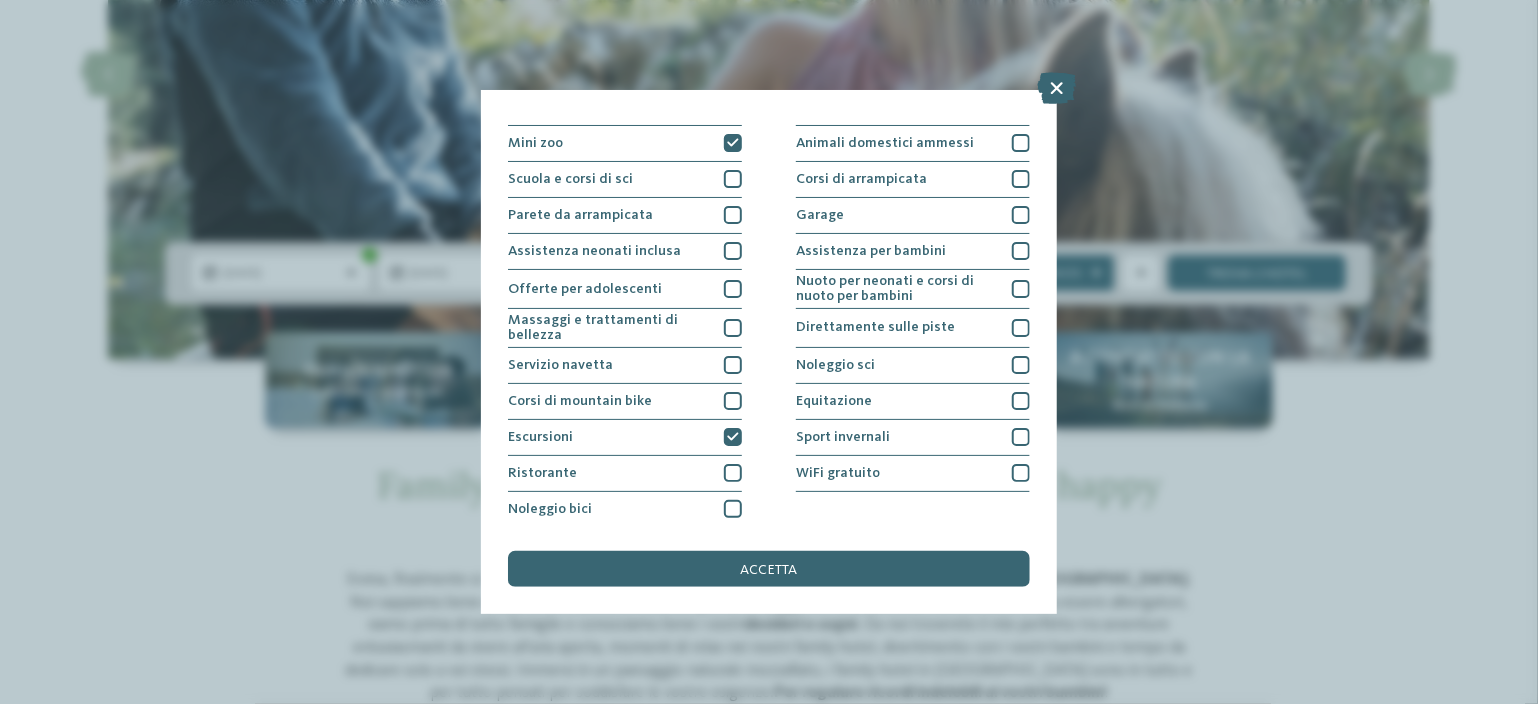 click on "accetta" at bounding box center [769, 570] 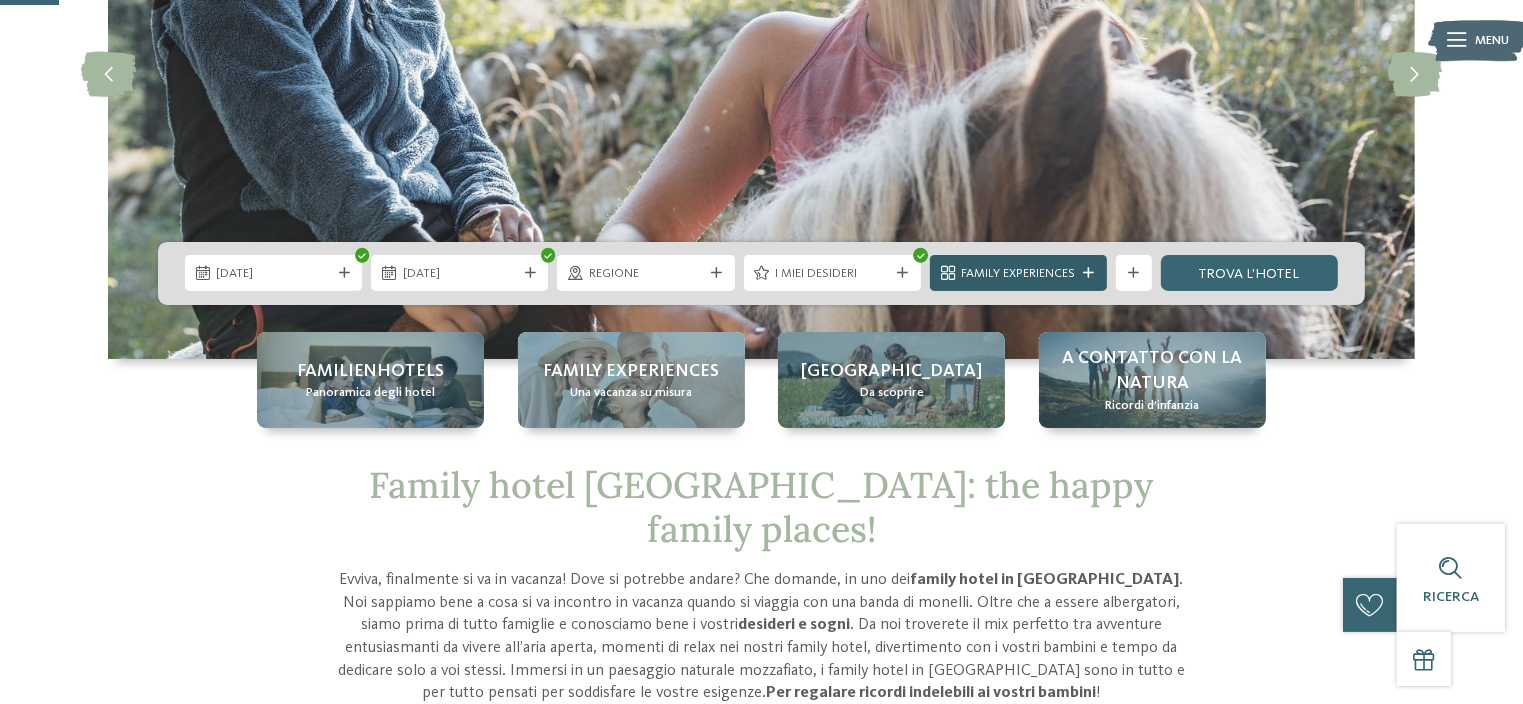 click on "Family Experiences" at bounding box center (1018, 273) 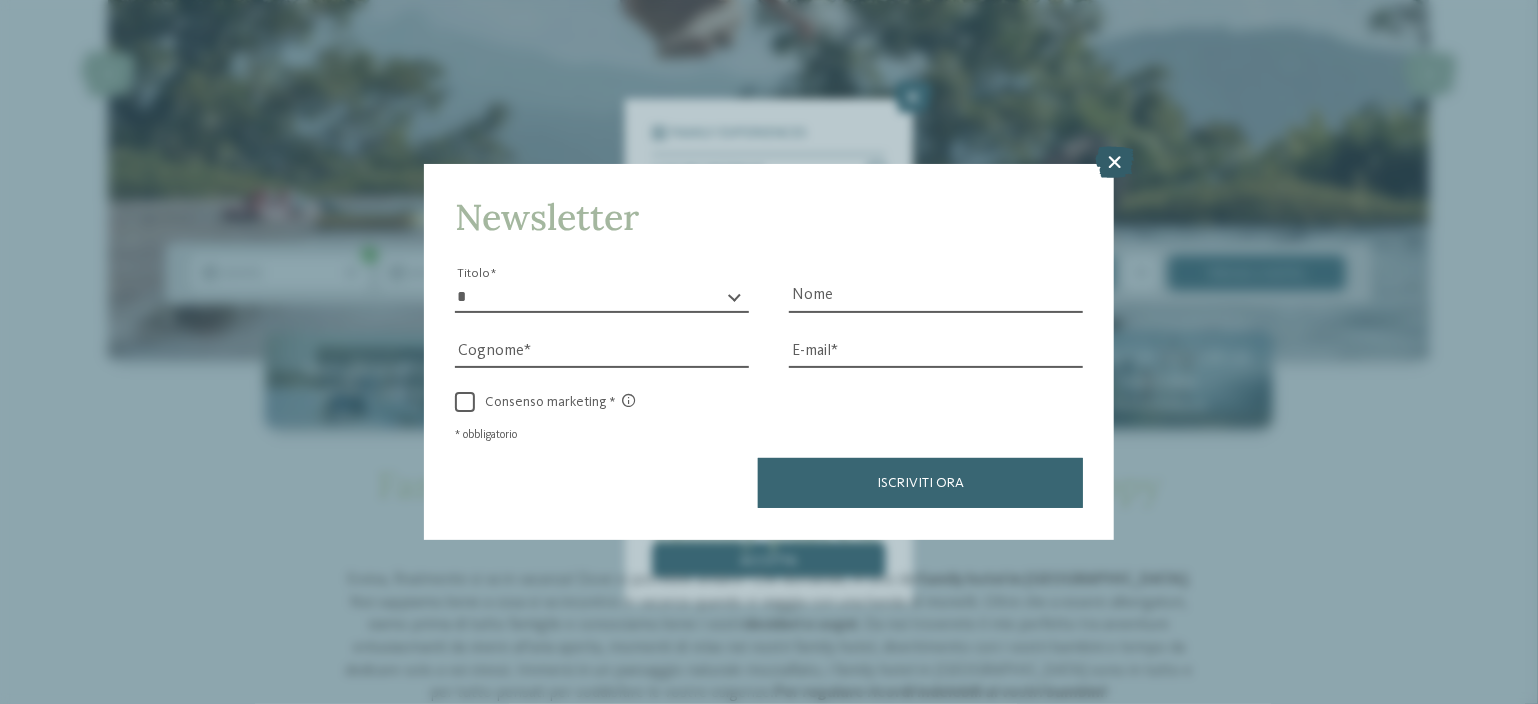 click at bounding box center [1114, 163] 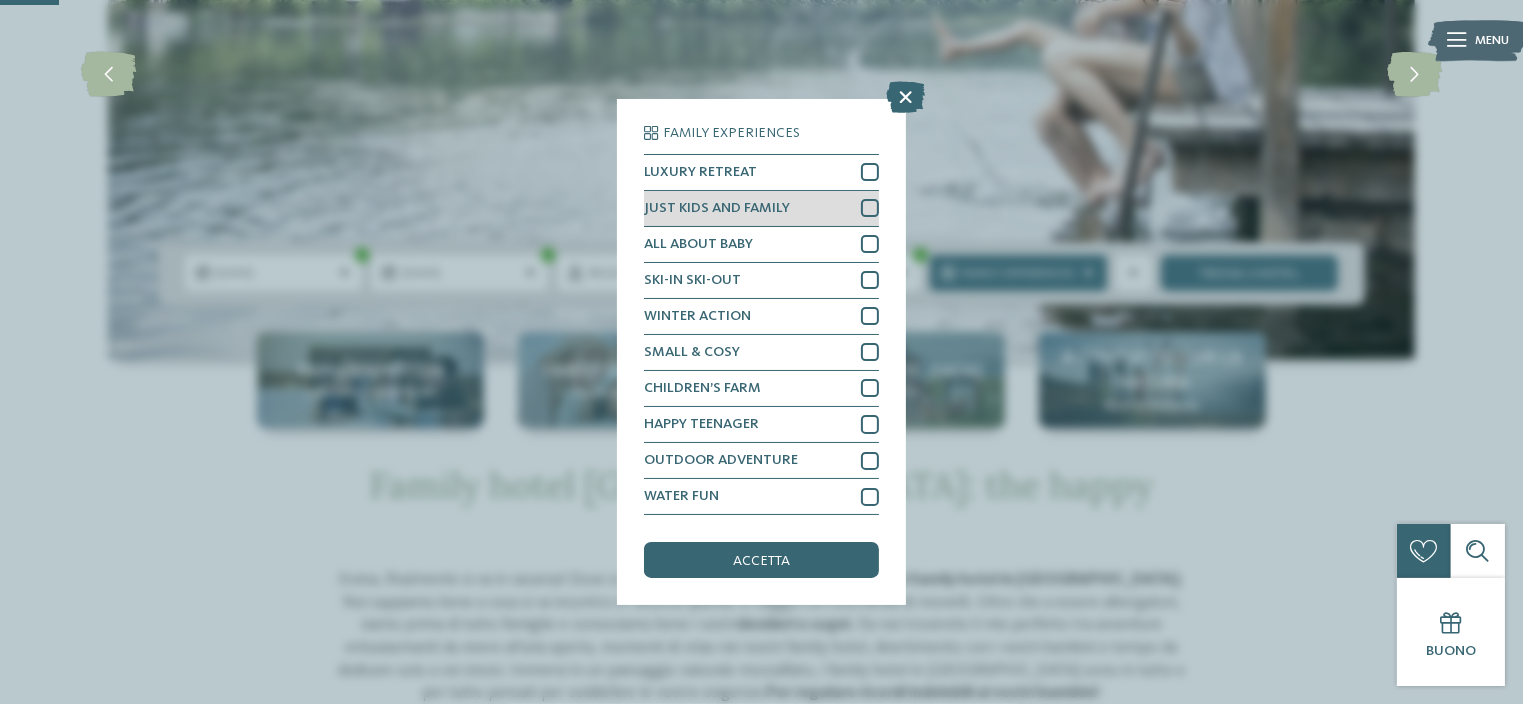 click at bounding box center [870, 208] 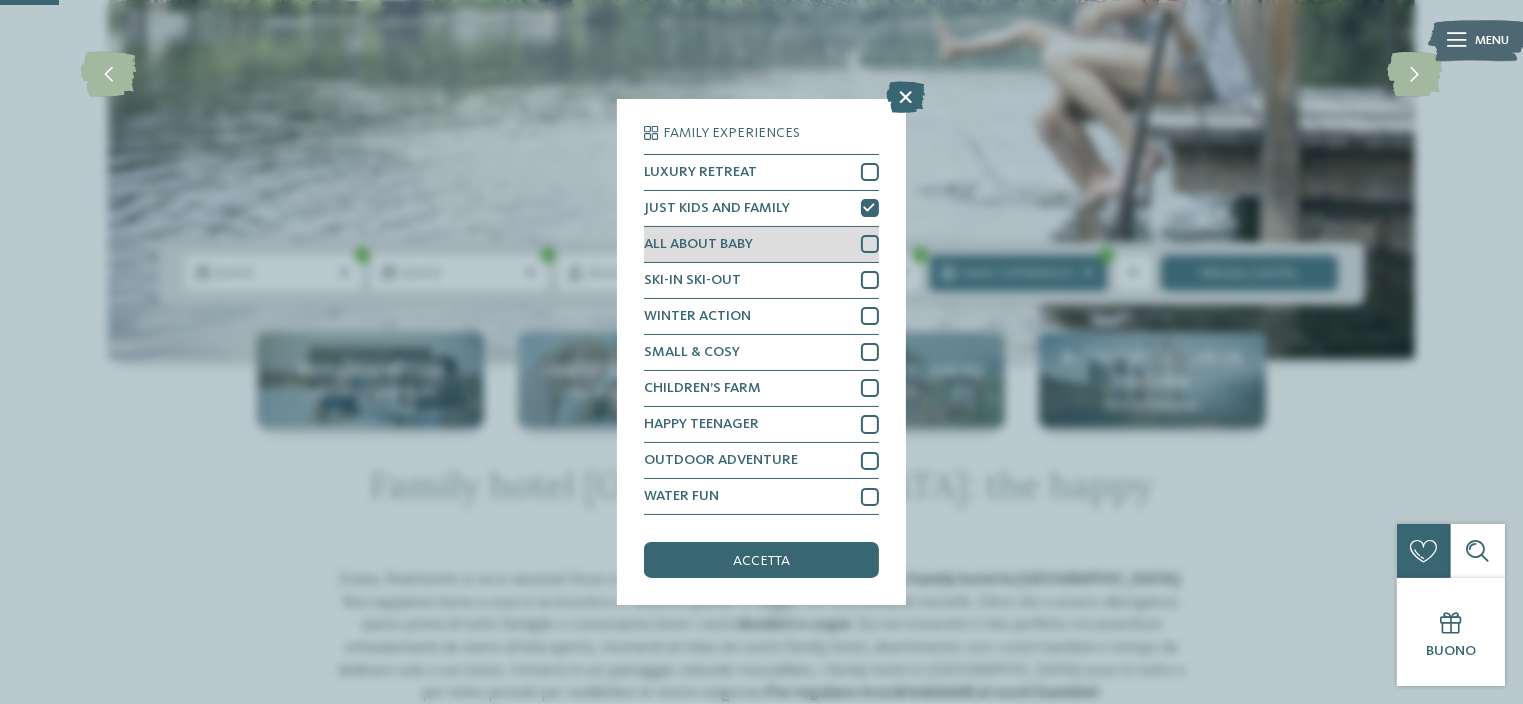 click at bounding box center (870, 244) 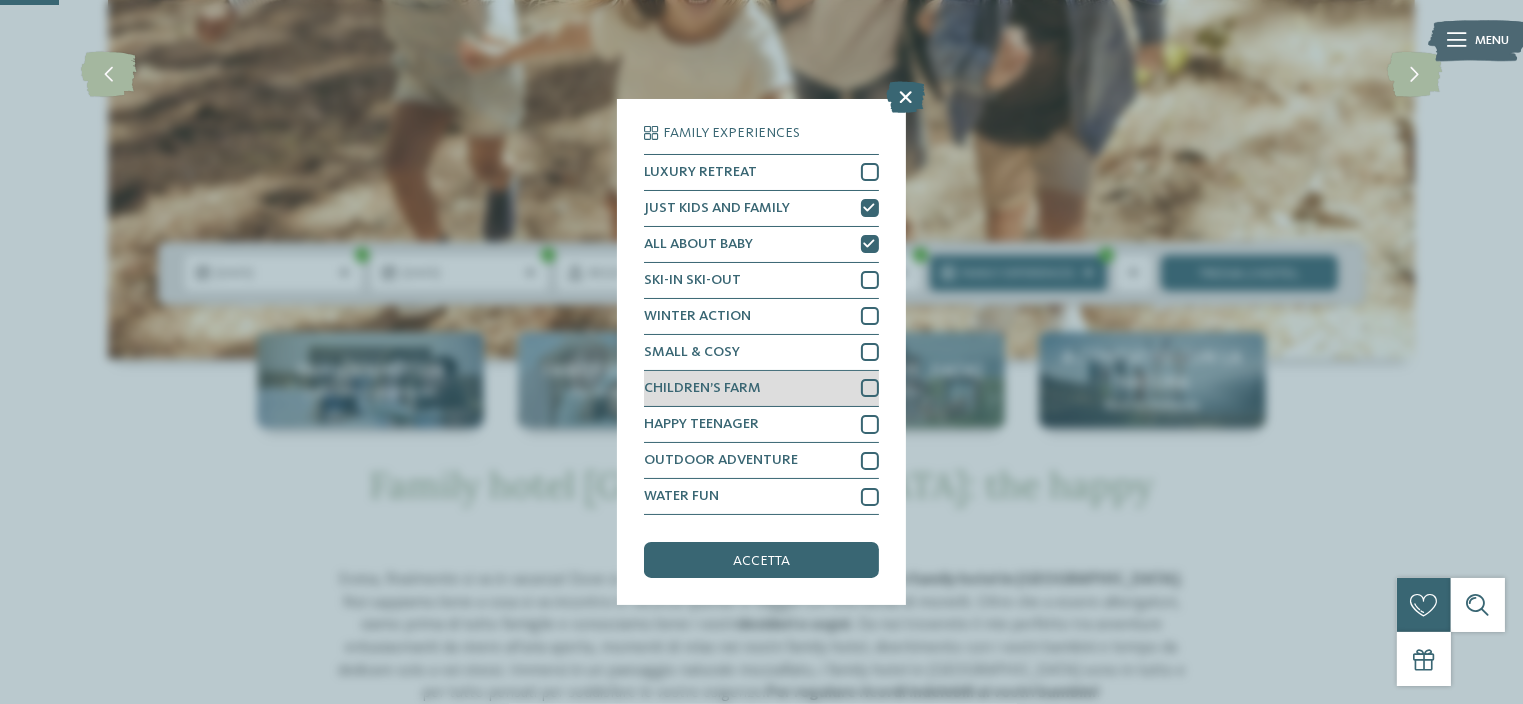 click on "CHILDREN’S FARM" at bounding box center (761, 389) 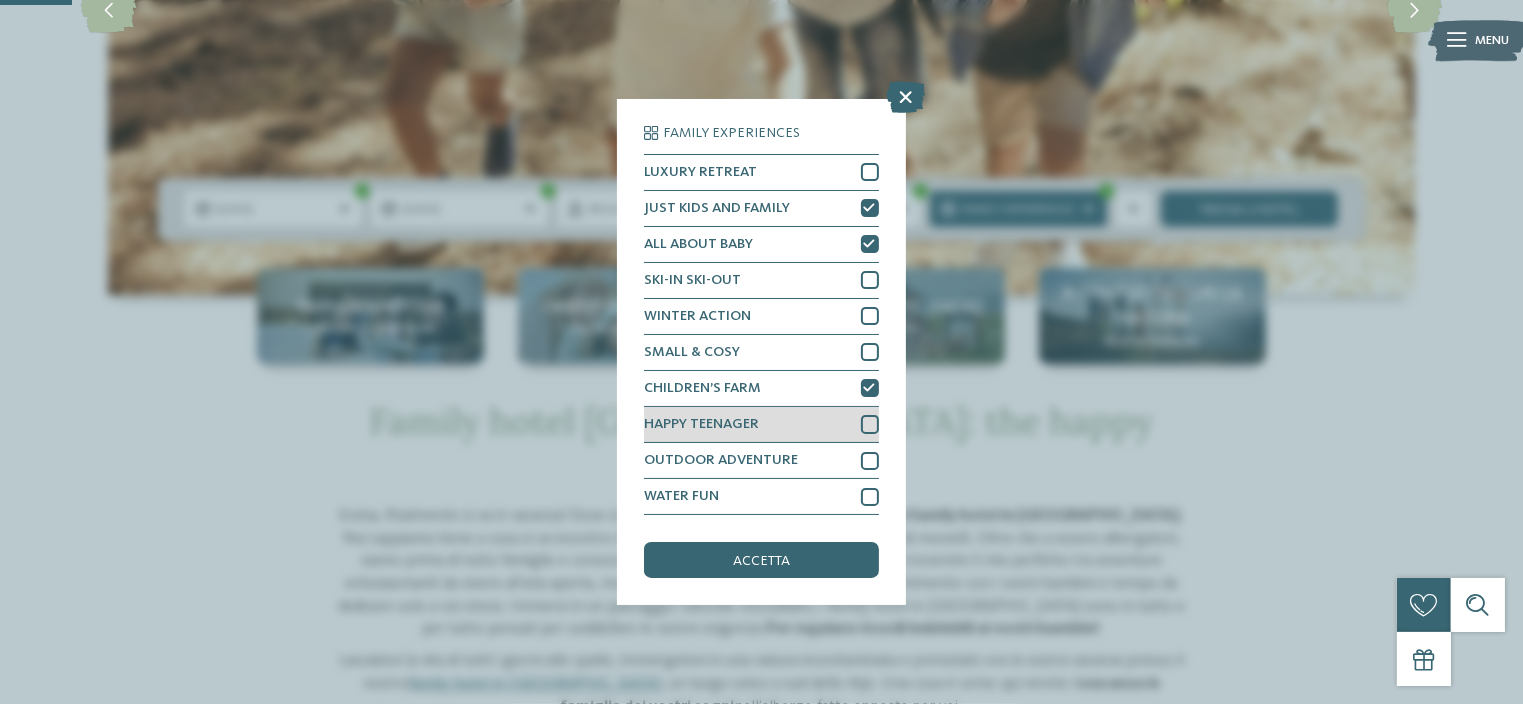 scroll, scrollTop: 400, scrollLeft: 0, axis: vertical 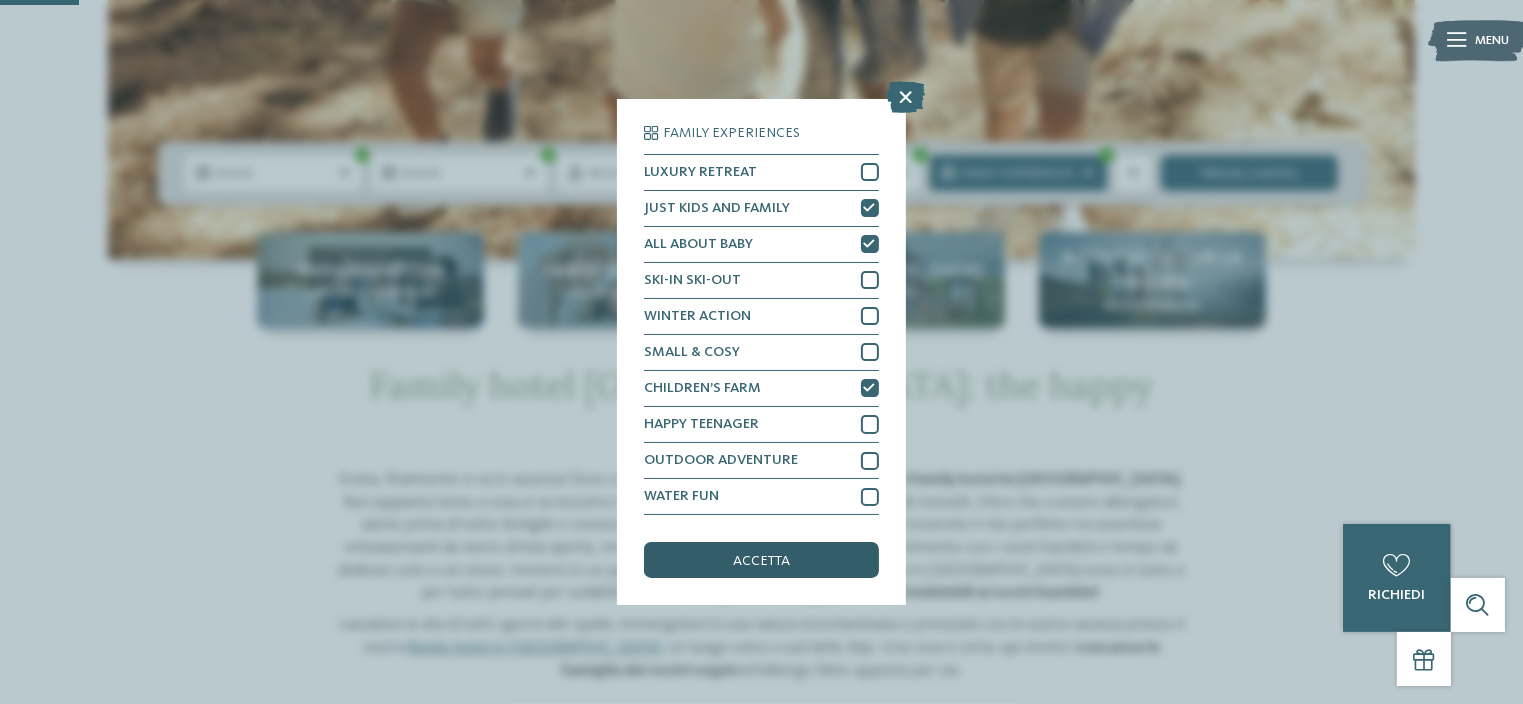 click on "accetta" at bounding box center (761, 560) 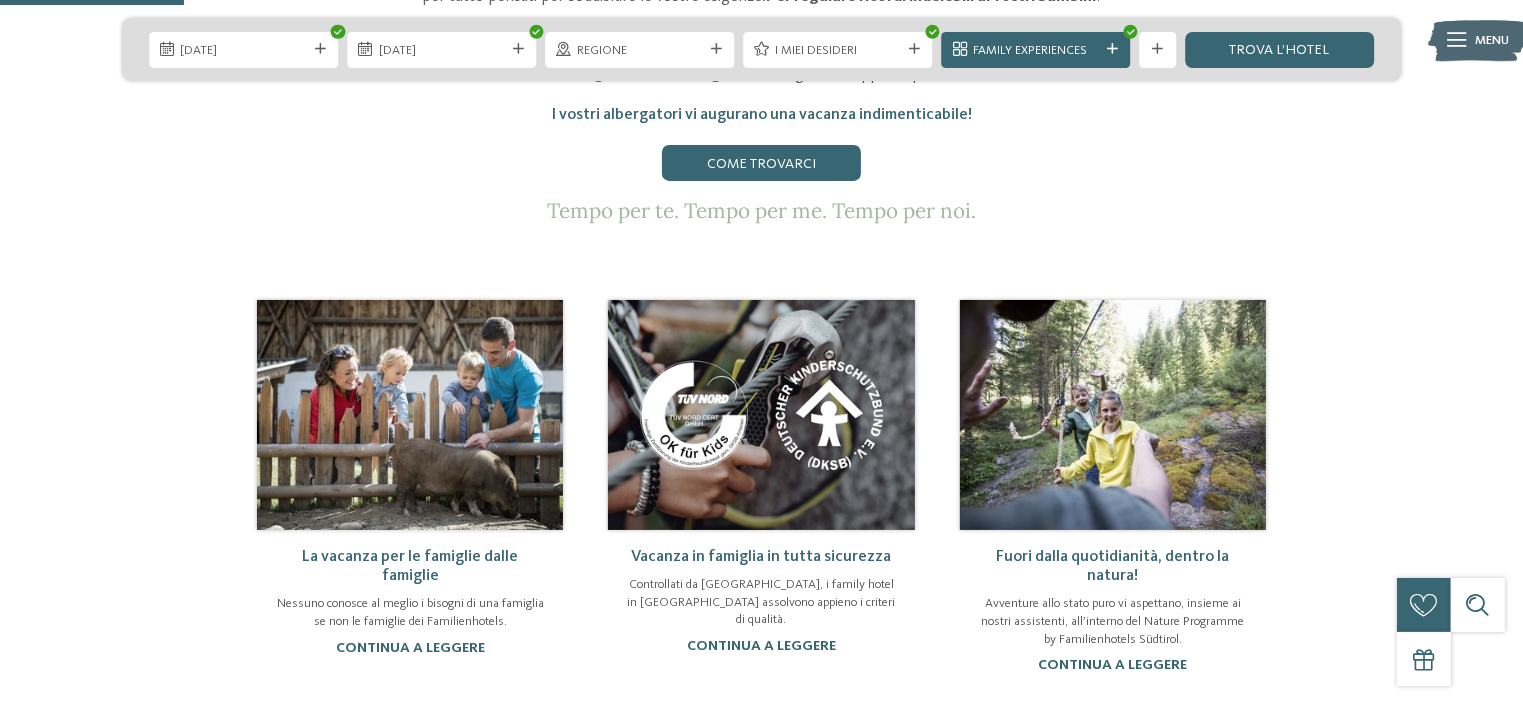 scroll, scrollTop: 1000, scrollLeft: 0, axis: vertical 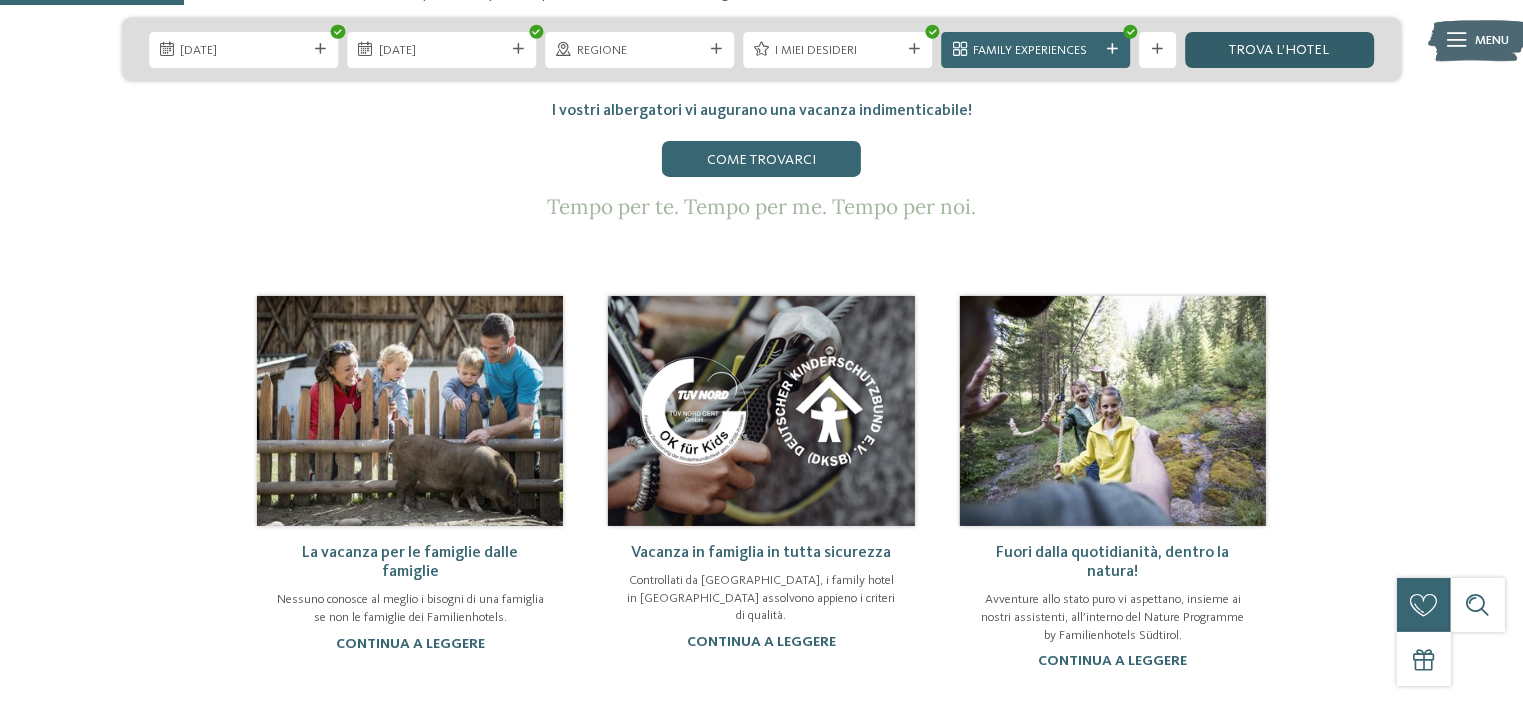 click on "trova l’hotel" at bounding box center (1279, 50) 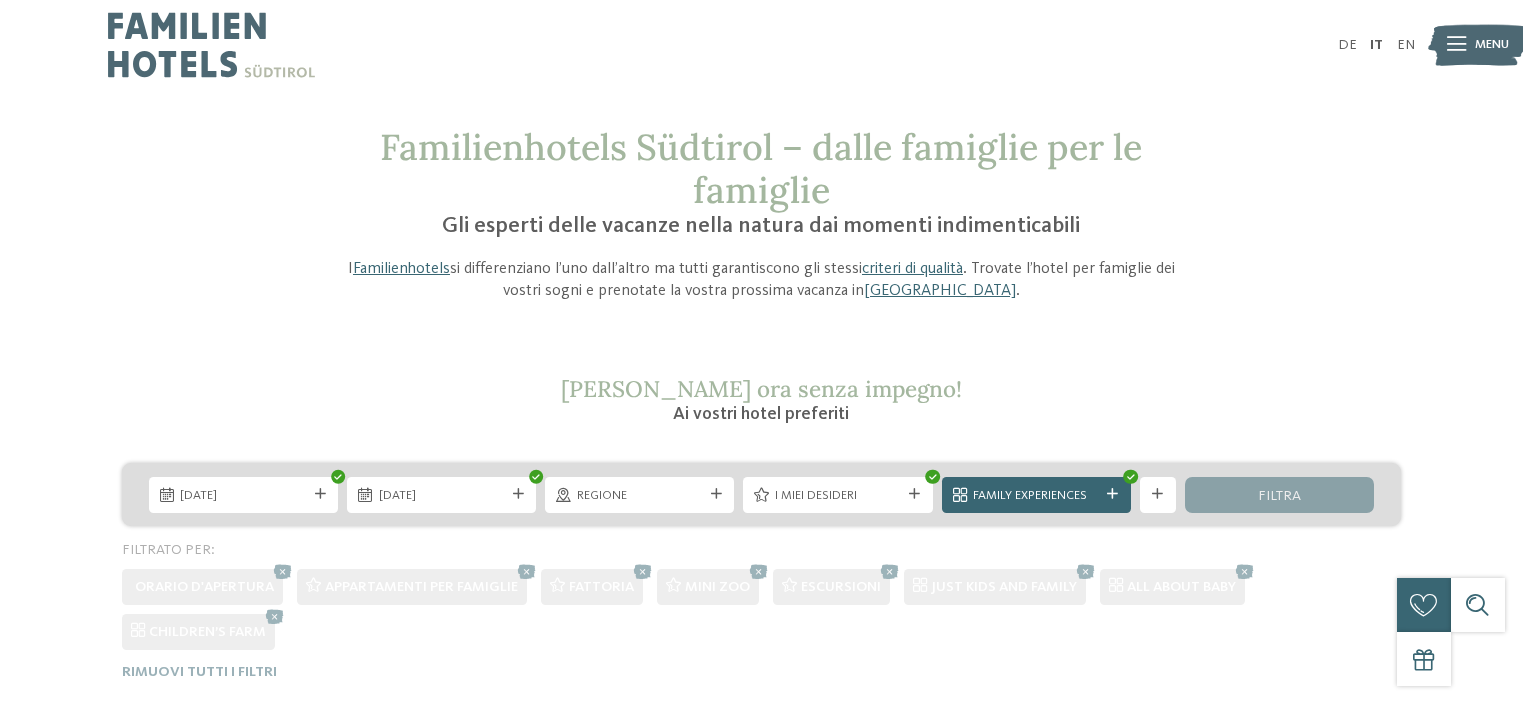 scroll, scrollTop: 0, scrollLeft: 0, axis: both 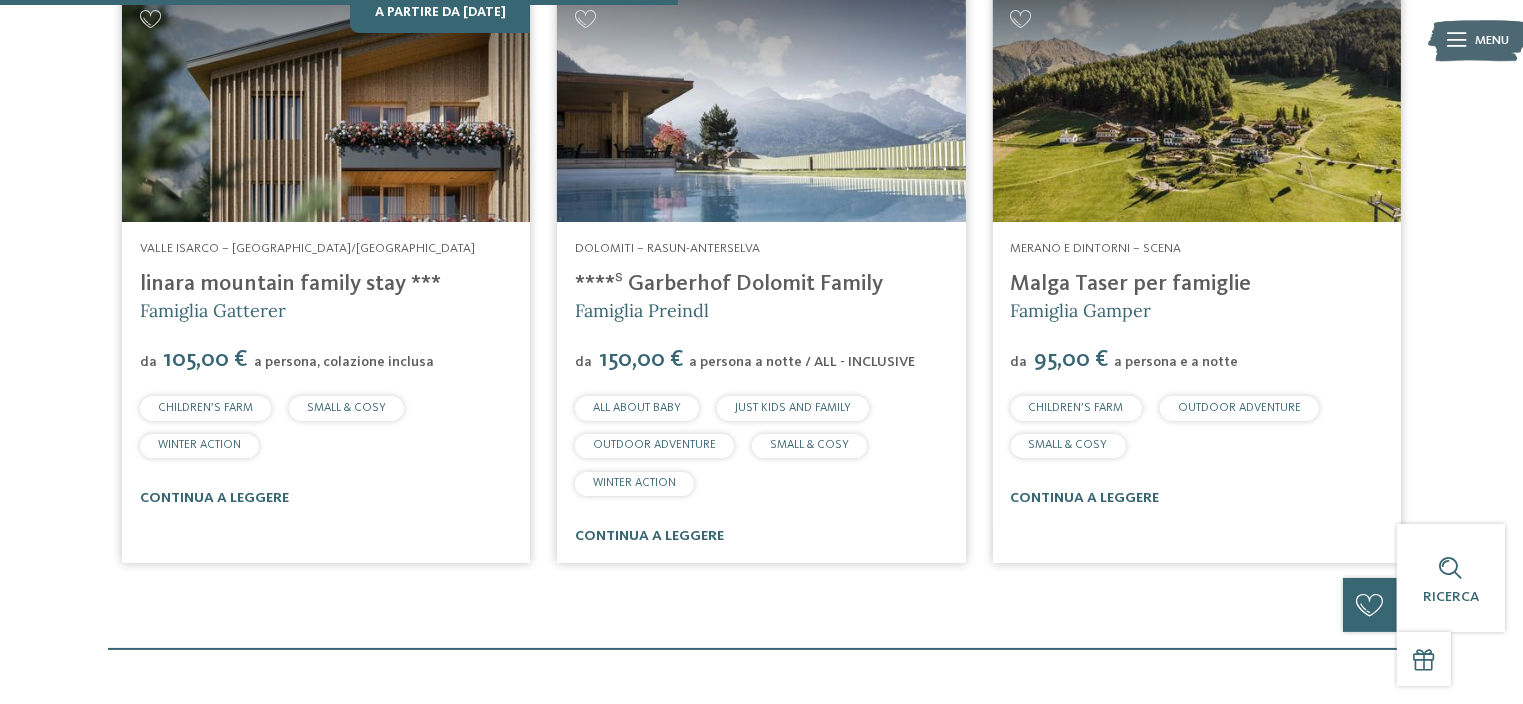 click at bounding box center (326, 107) 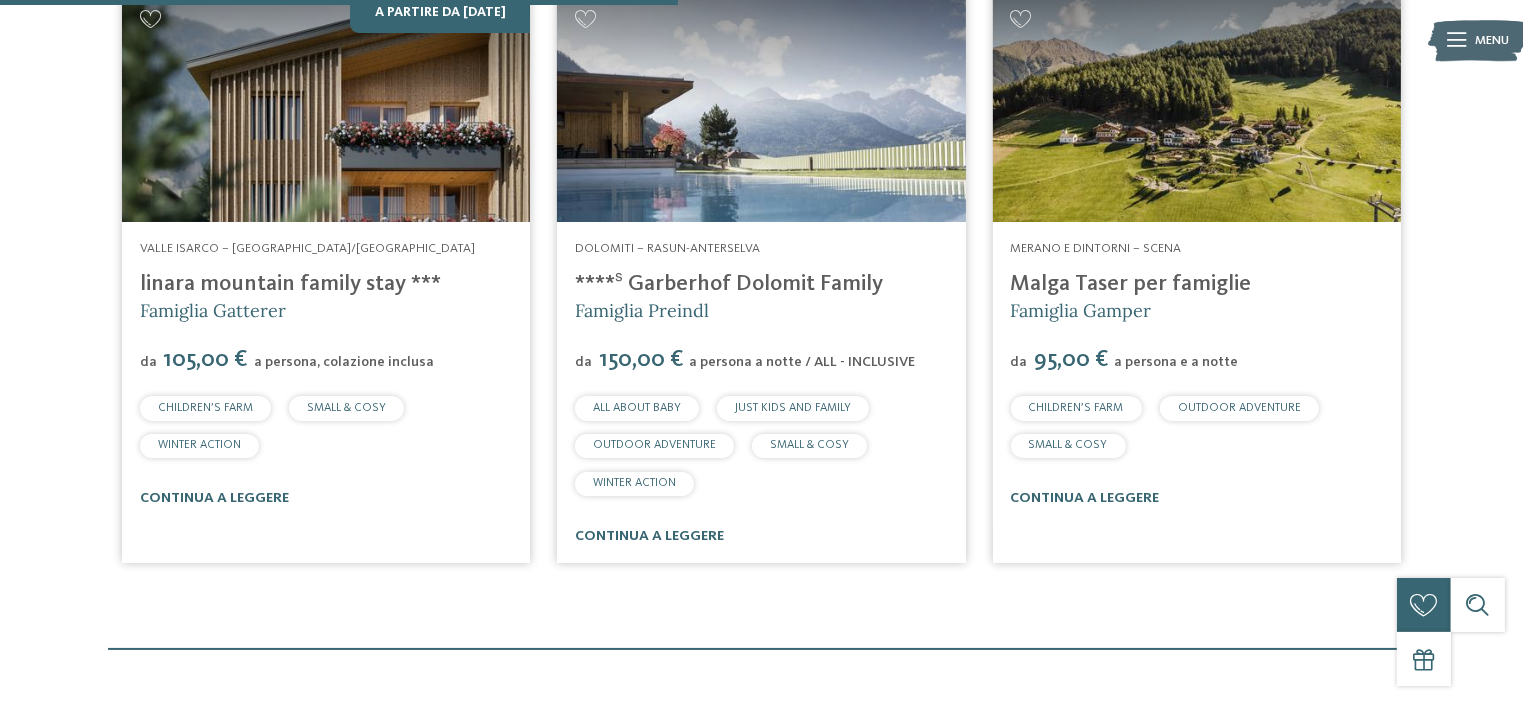 click on "Malga Taser per famiglie" at bounding box center [1131, 284] 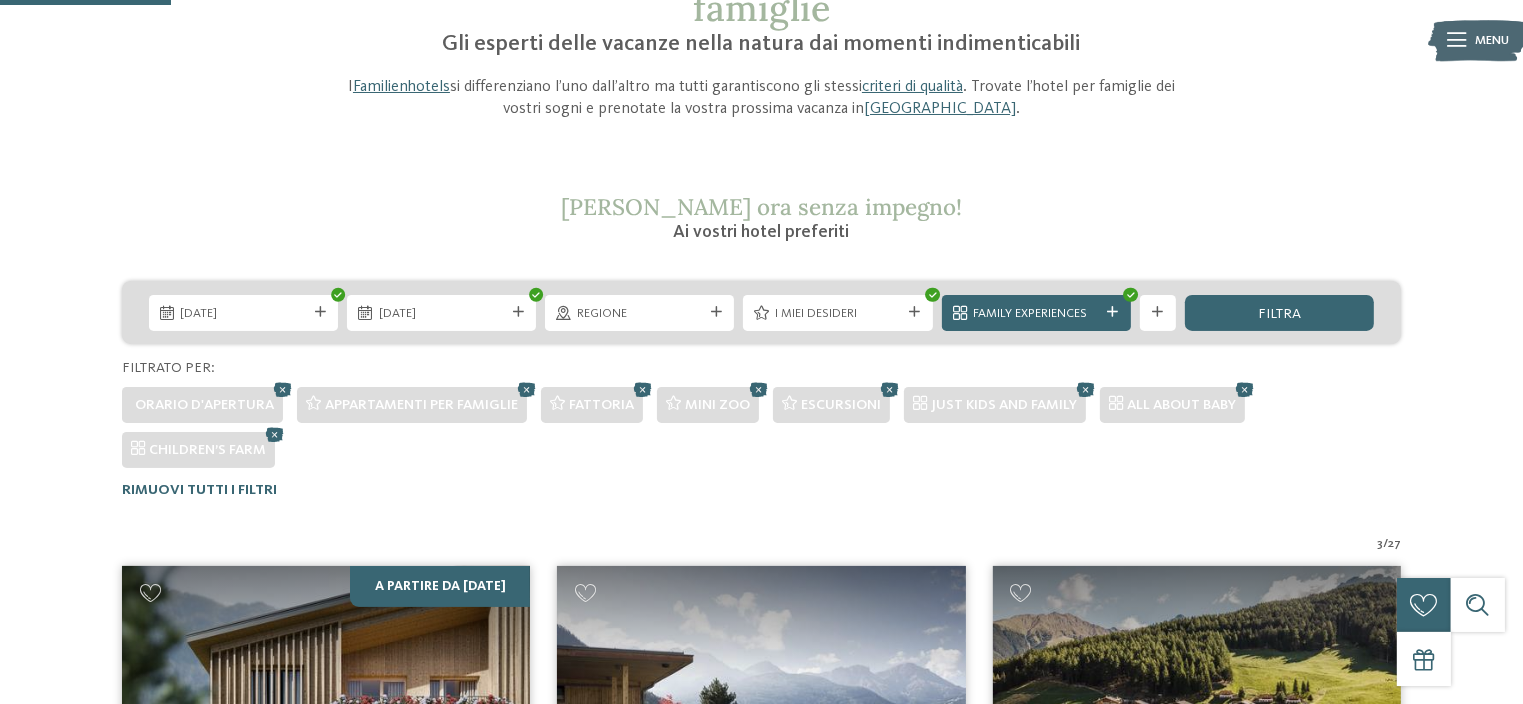 scroll, scrollTop: 200, scrollLeft: 0, axis: vertical 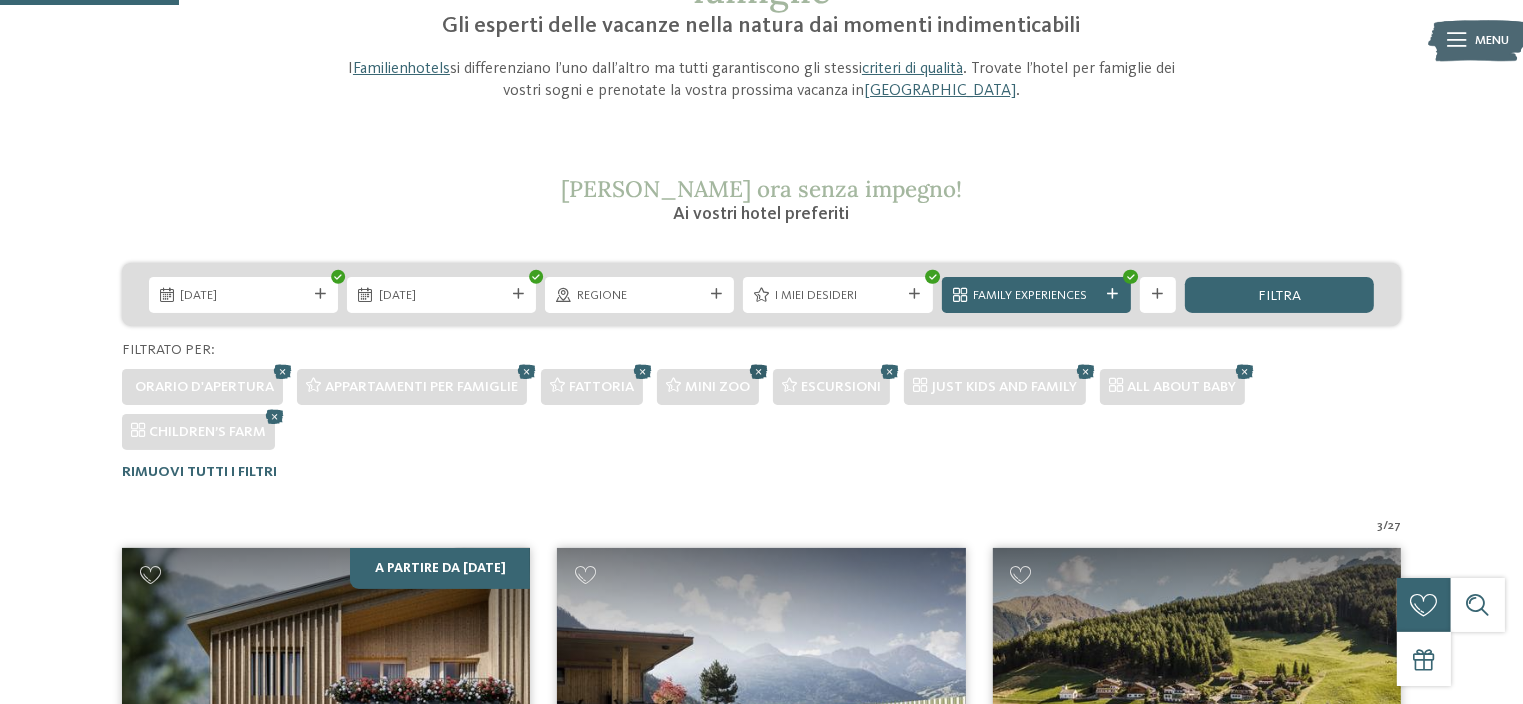 click at bounding box center [759, 371] 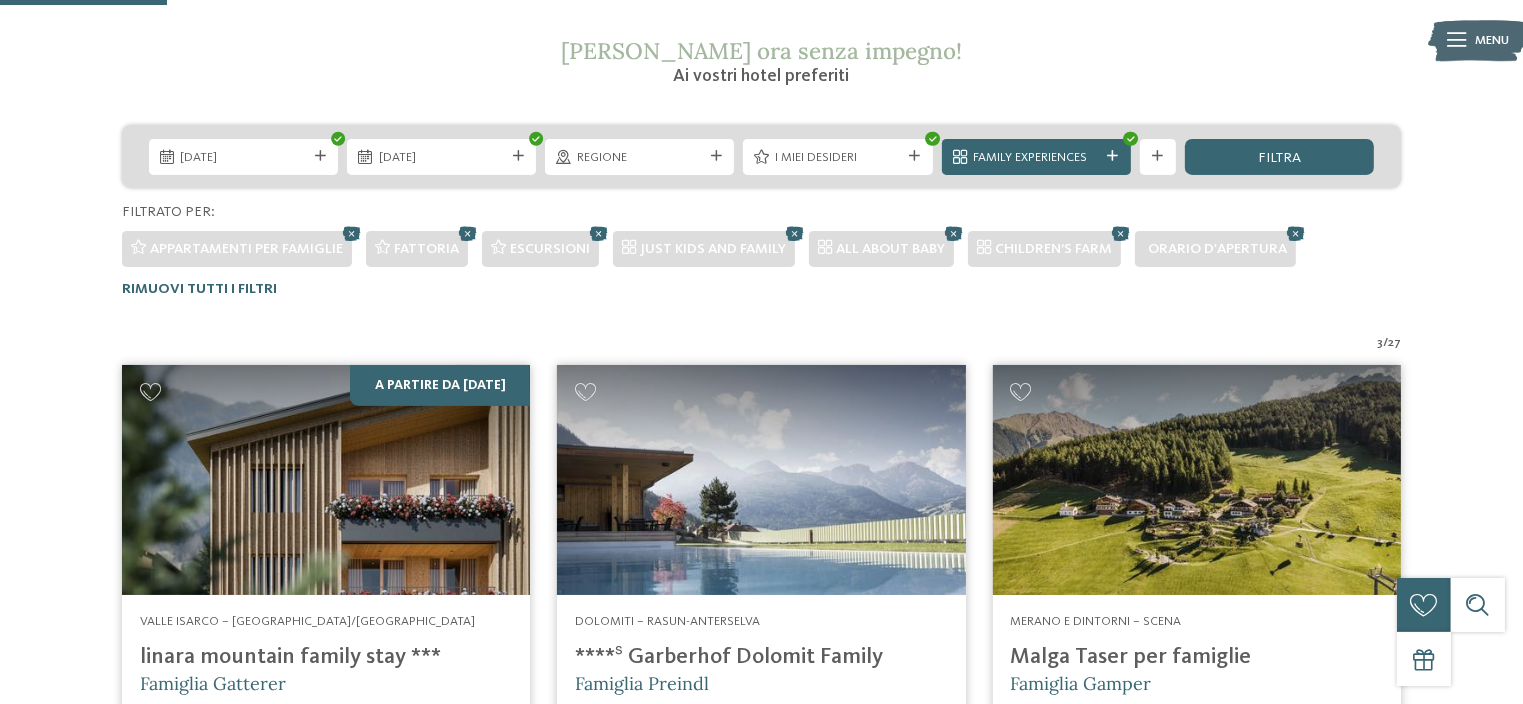 scroll, scrollTop: 179, scrollLeft: 0, axis: vertical 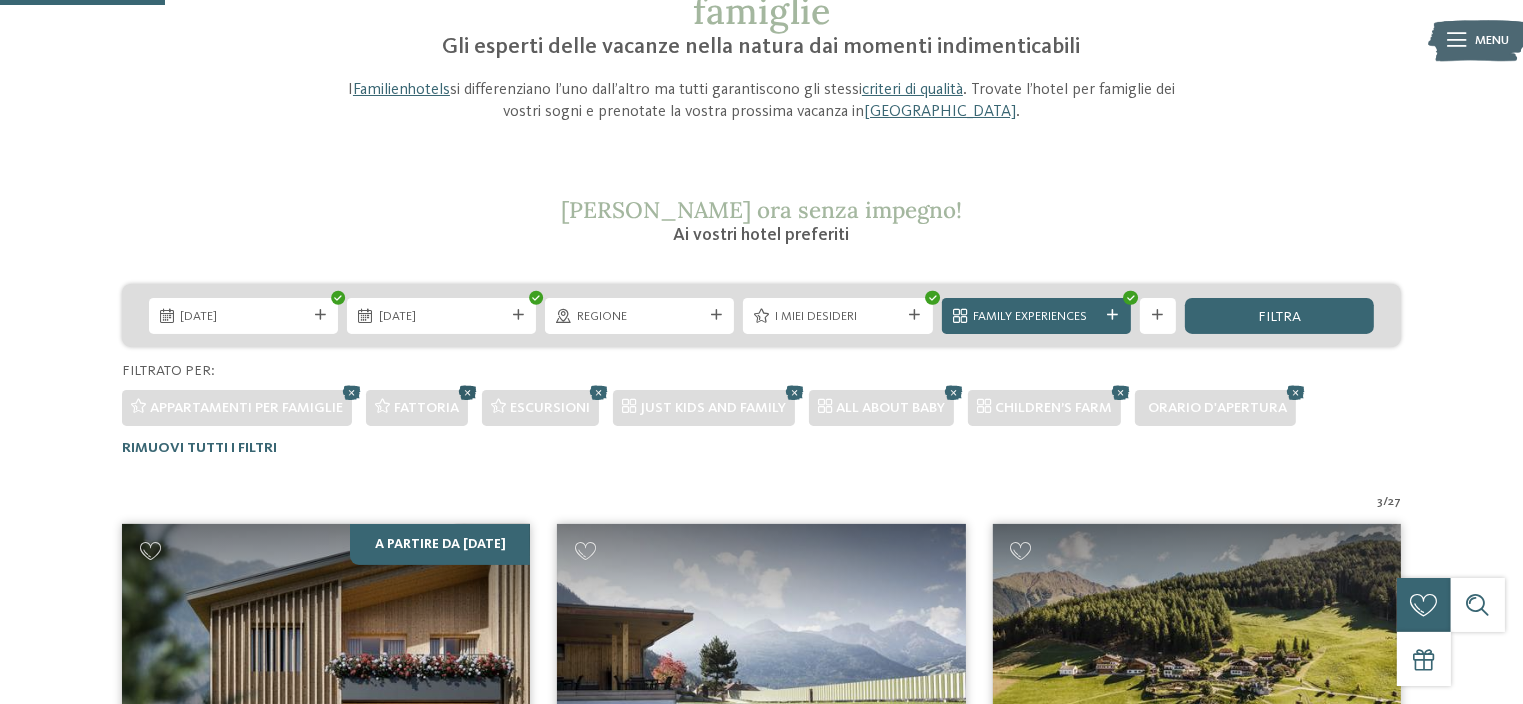 click at bounding box center (468, 392) 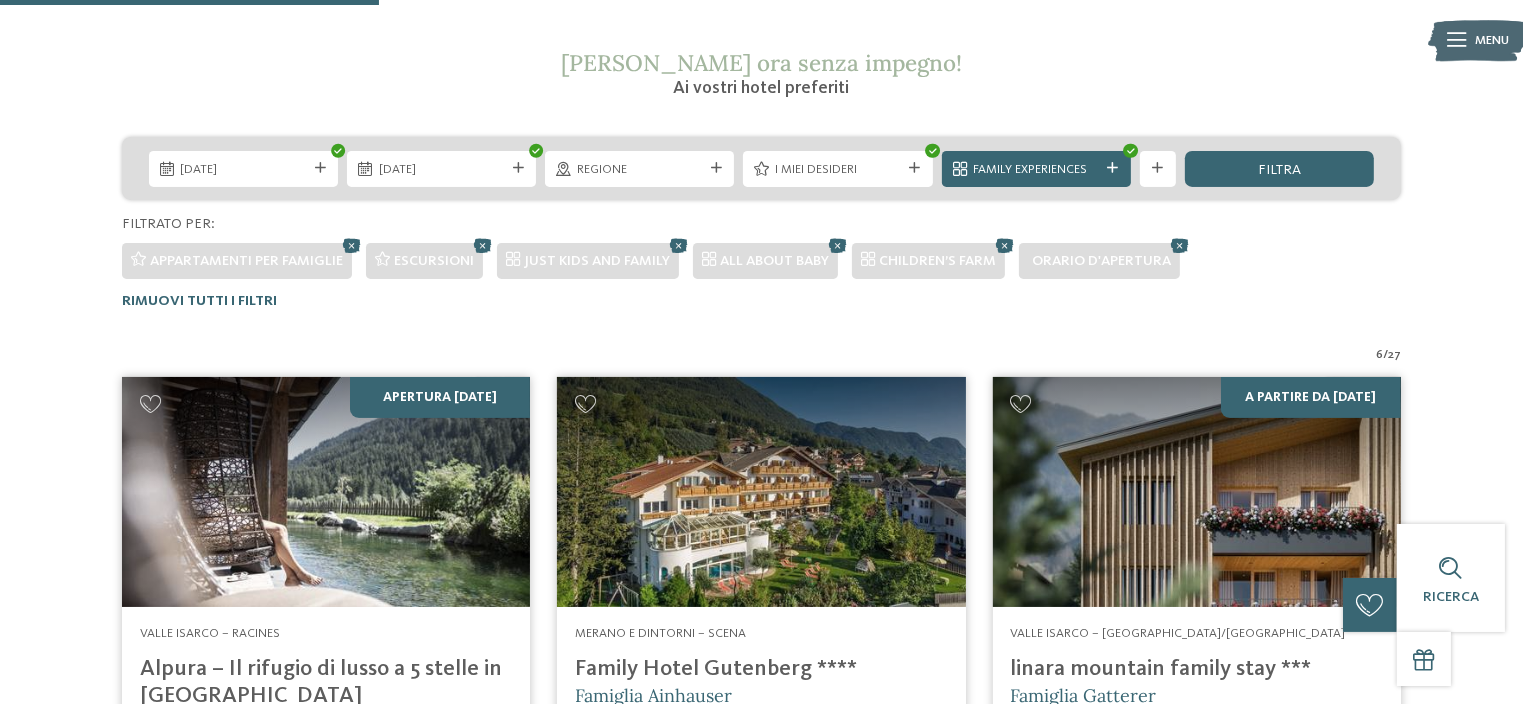 scroll, scrollTop: 579, scrollLeft: 0, axis: vertical 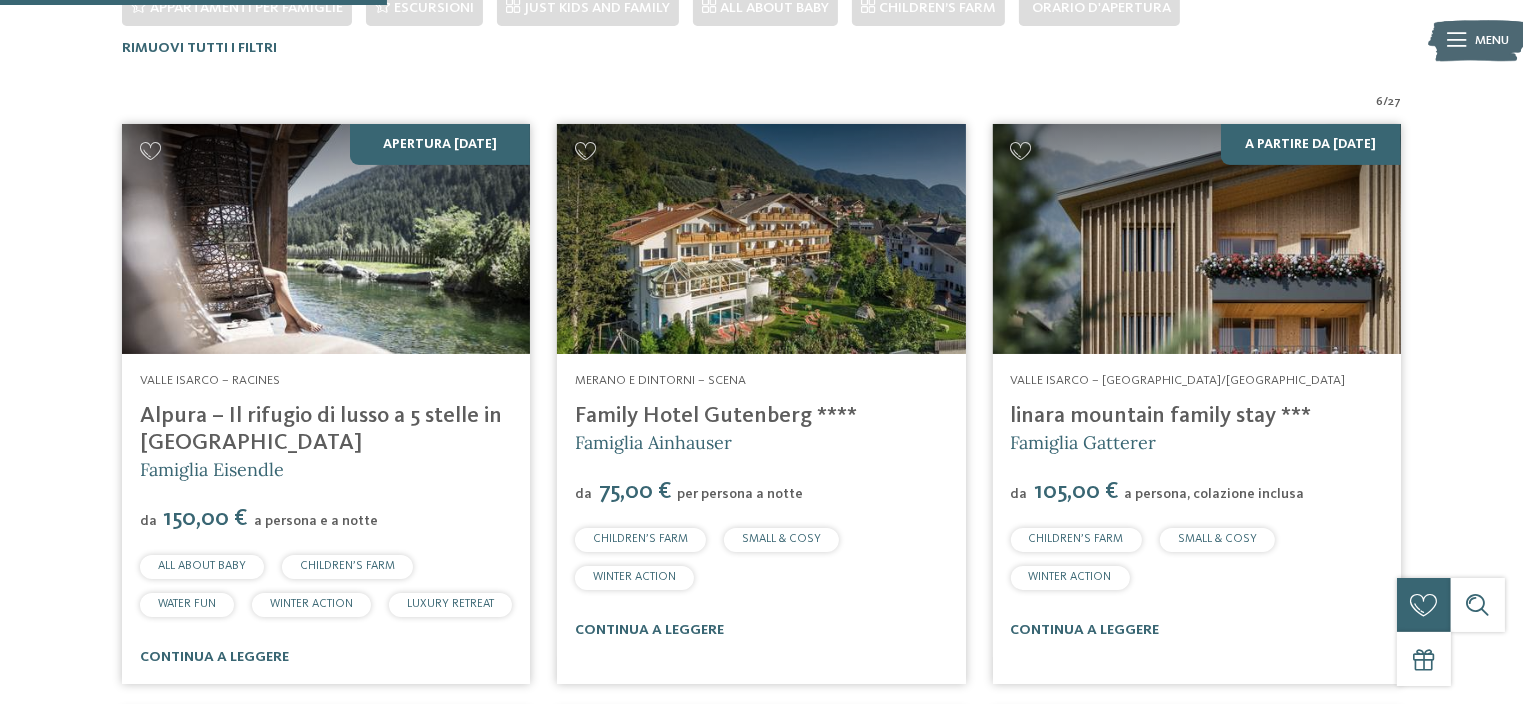 click on "Family Hotel Gutenberg ****" at bounding box center [716, 416] 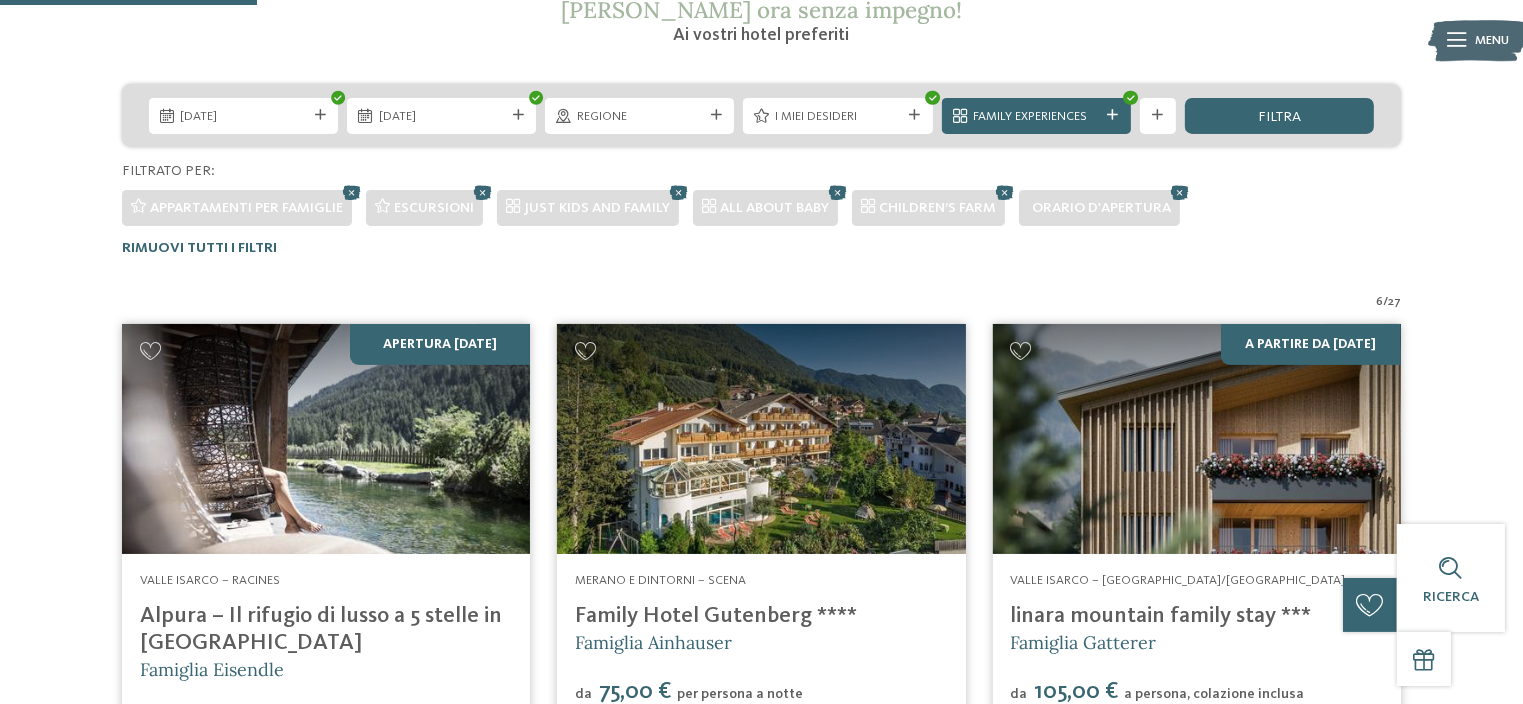 scroll, scrollTop: 679, scrollLeft: 0, axis: vertical 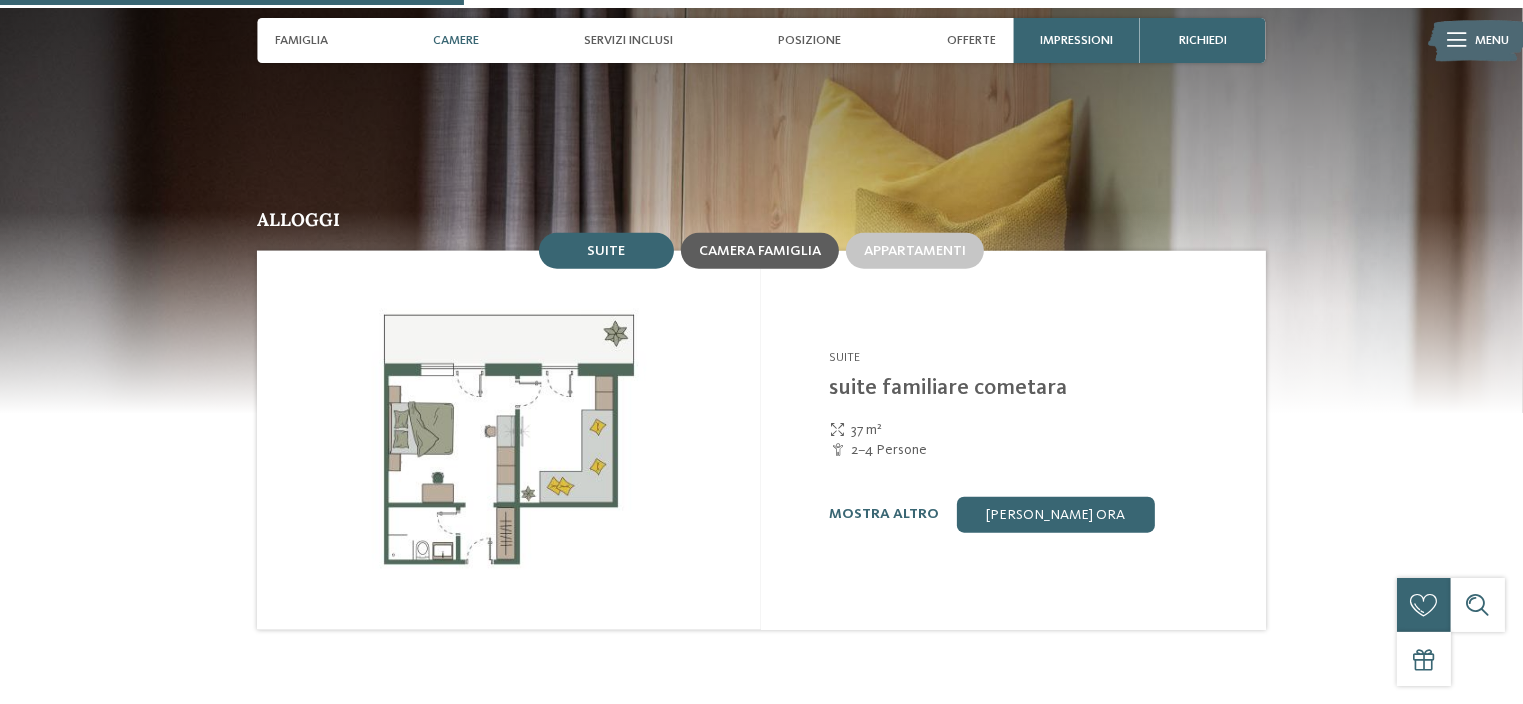 click on "Camera famiglia" at bounding box center [760, 251] 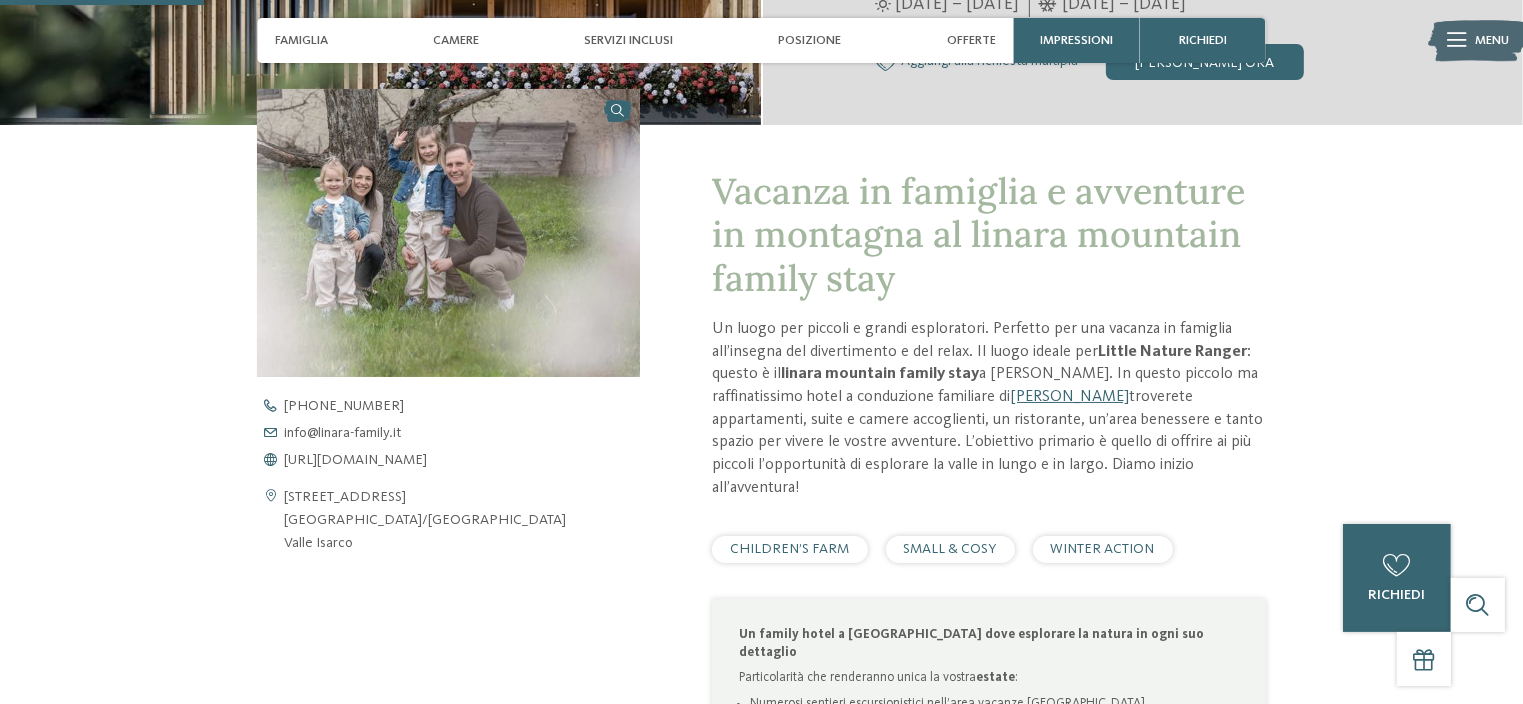 scroll, scrollTop: 100, scrollLeft: 0, axis: vertical 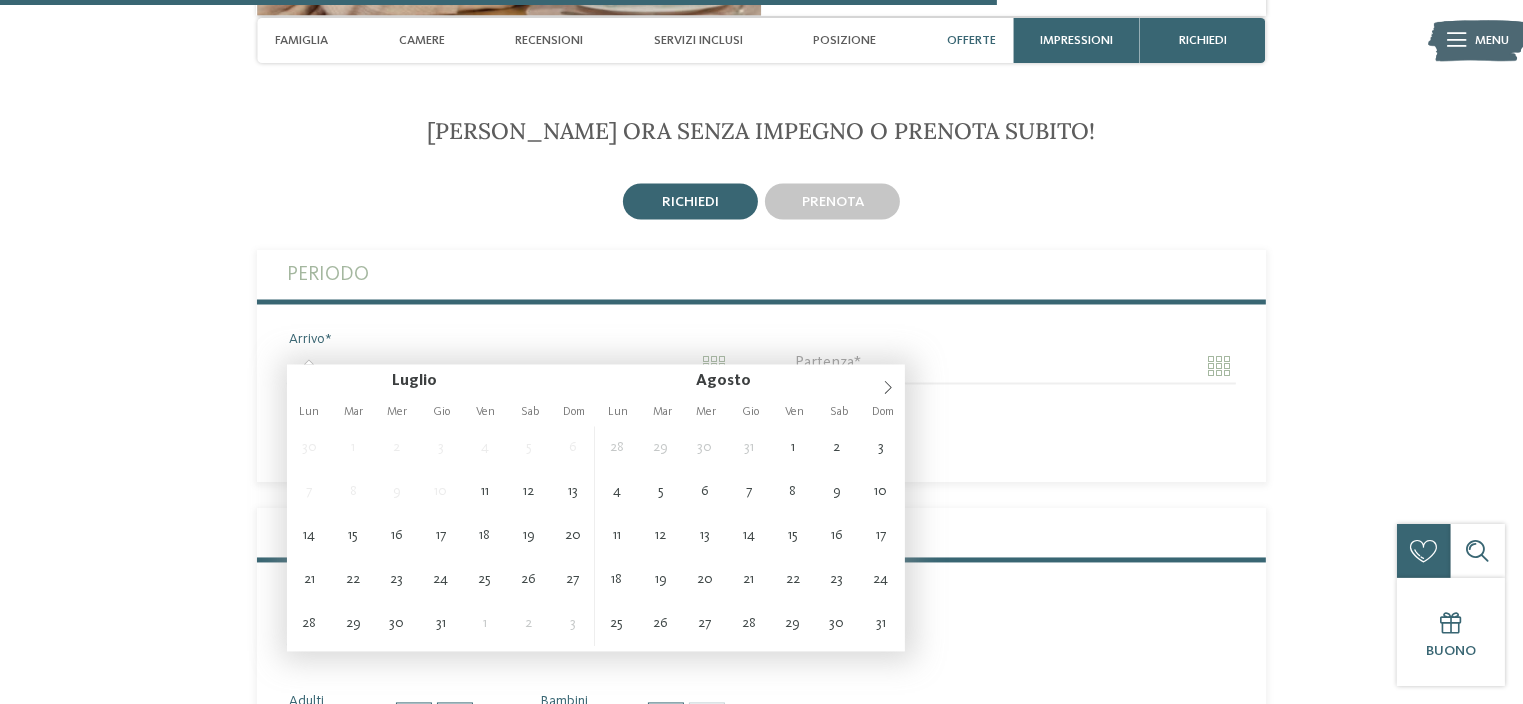 click on "Arrivo" at bounding box center (509, 367) 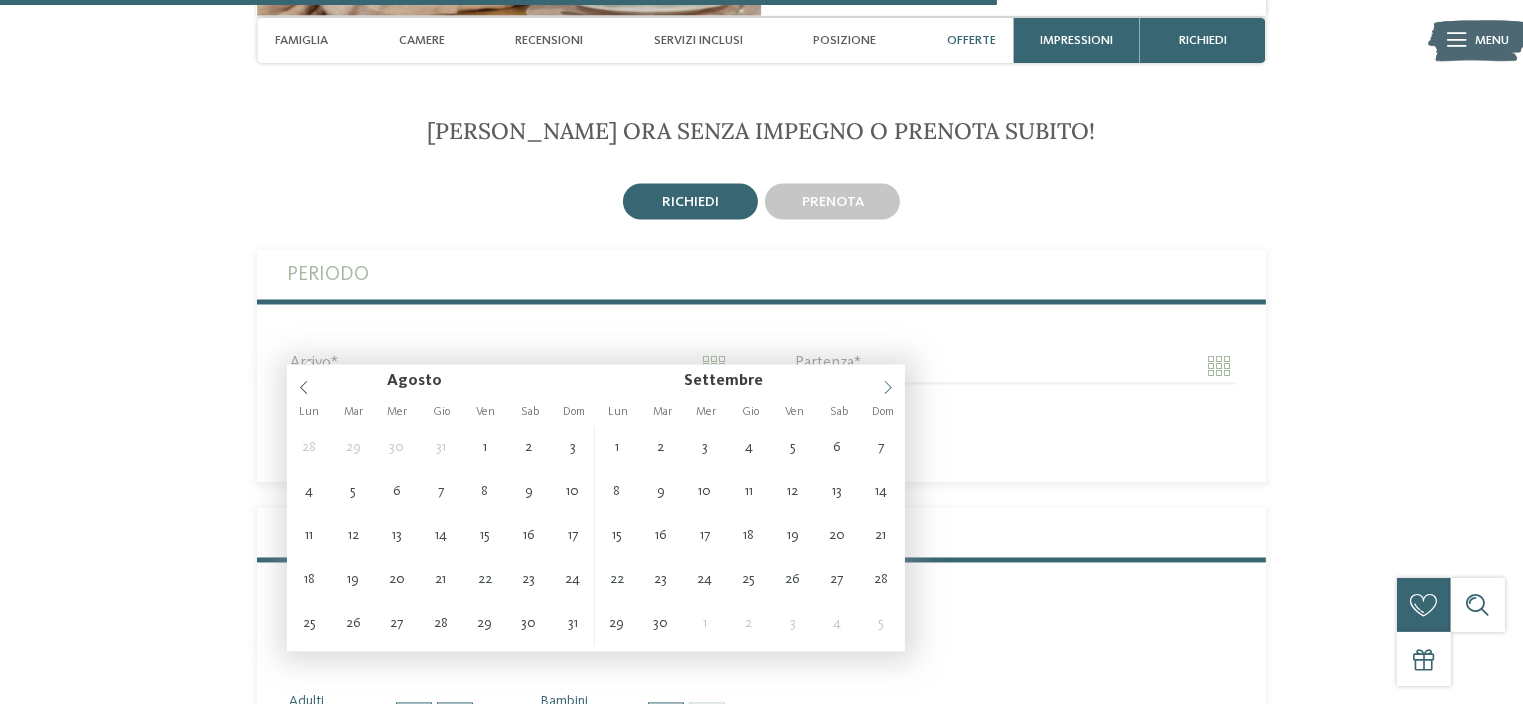 click 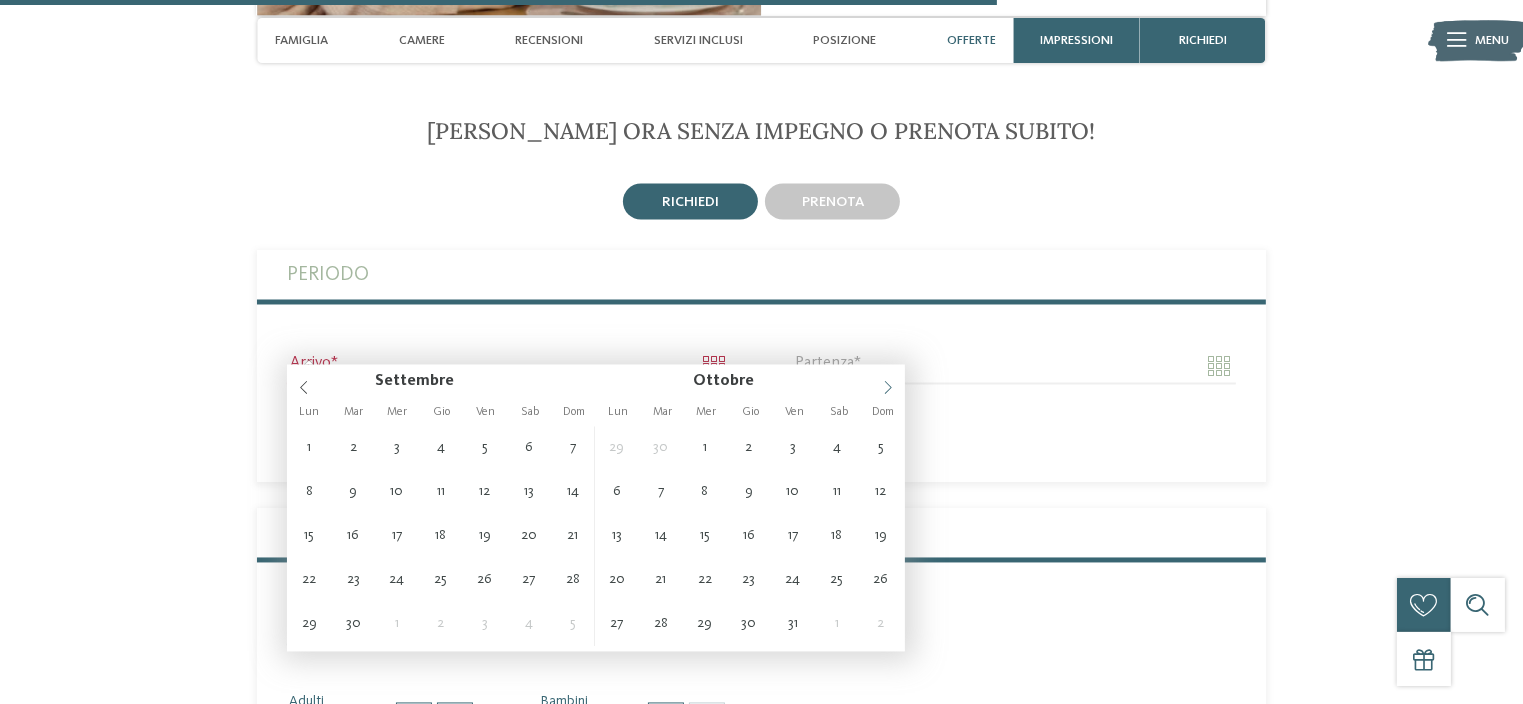 click 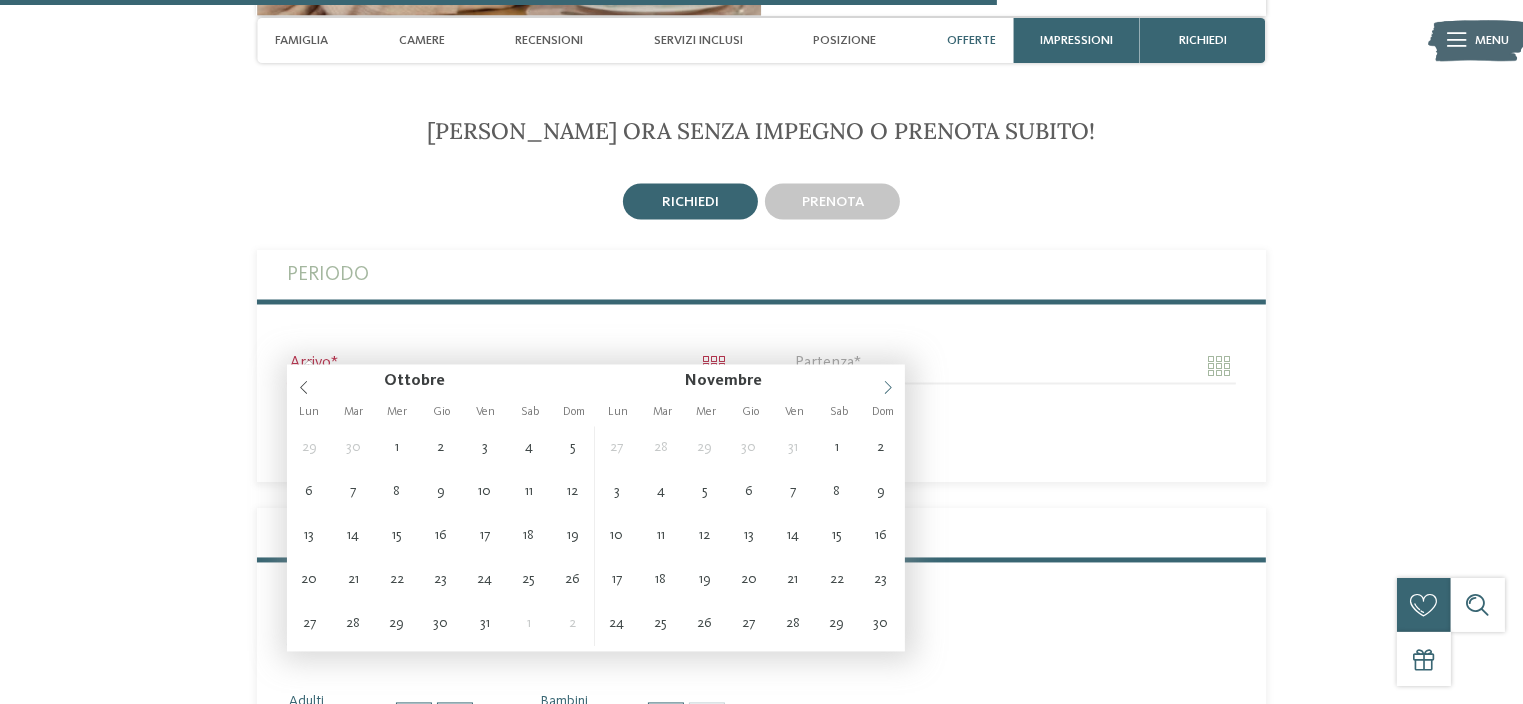 click 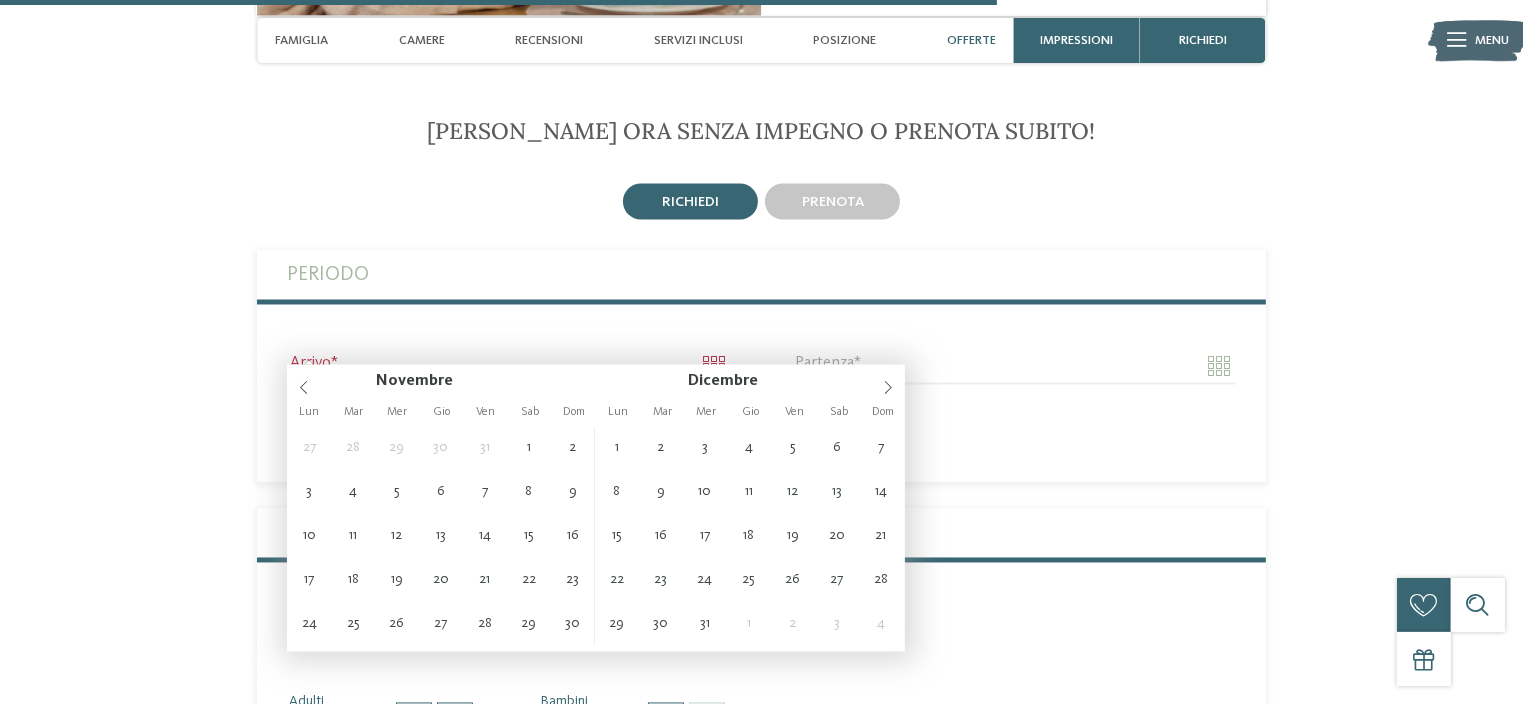 type on "**********" 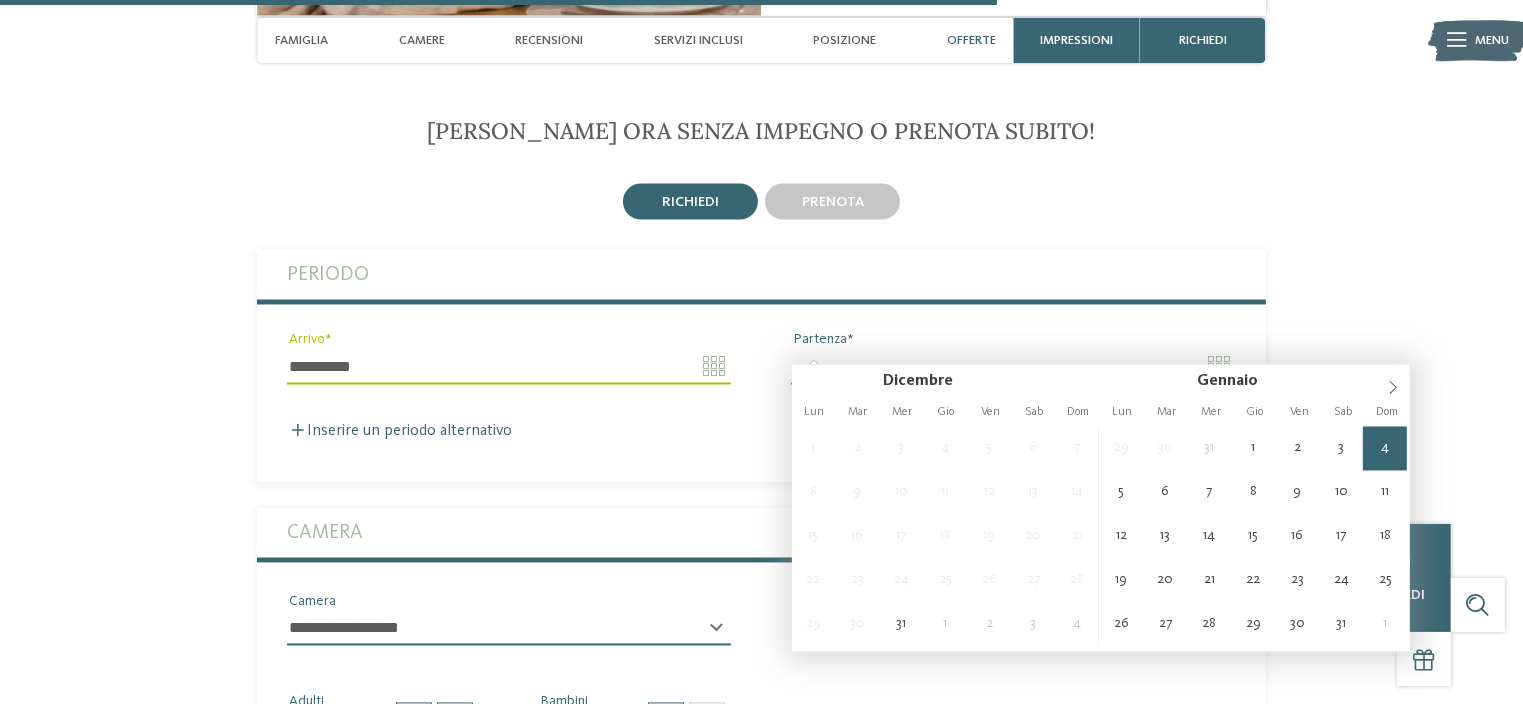 type on "**********" 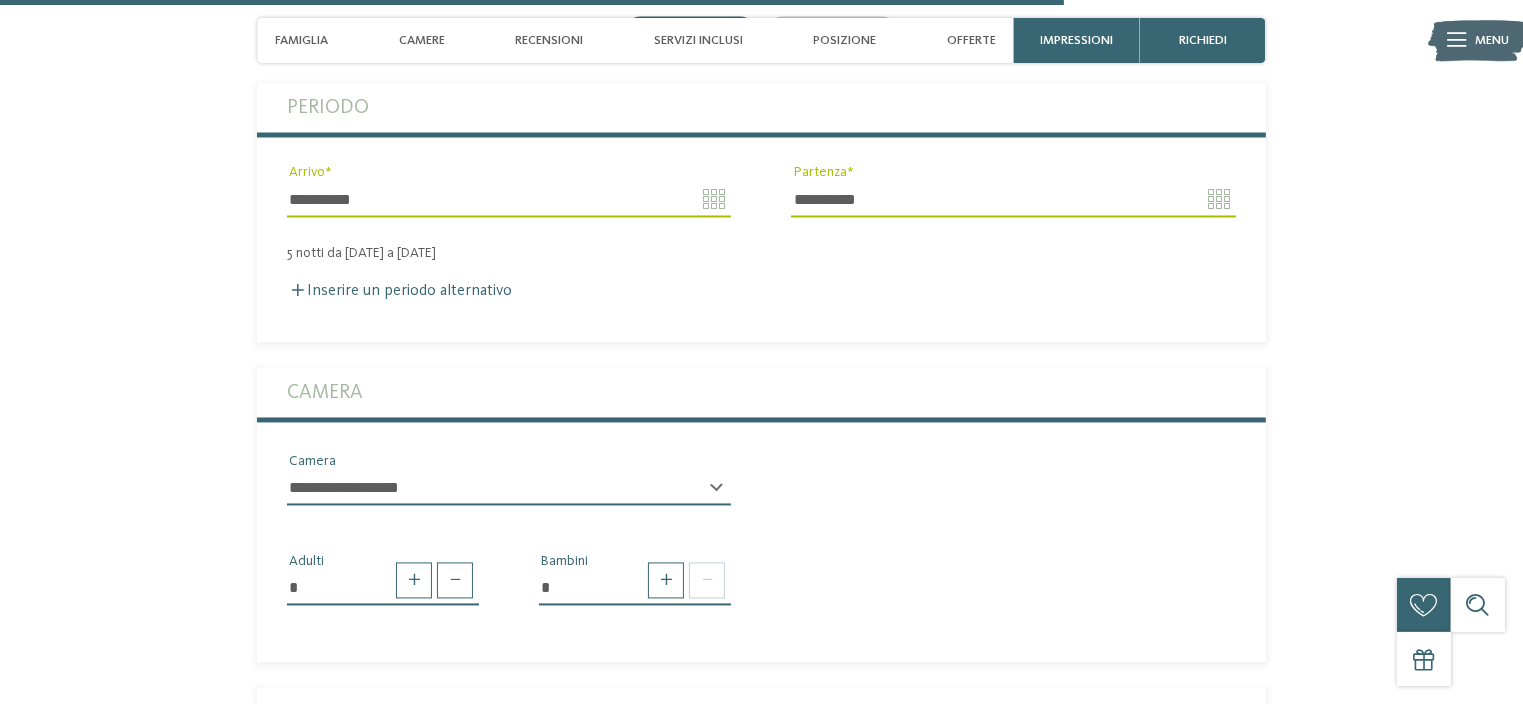 scroll, scrollTop: 3900, scrollLeft: 0, axis: vertical 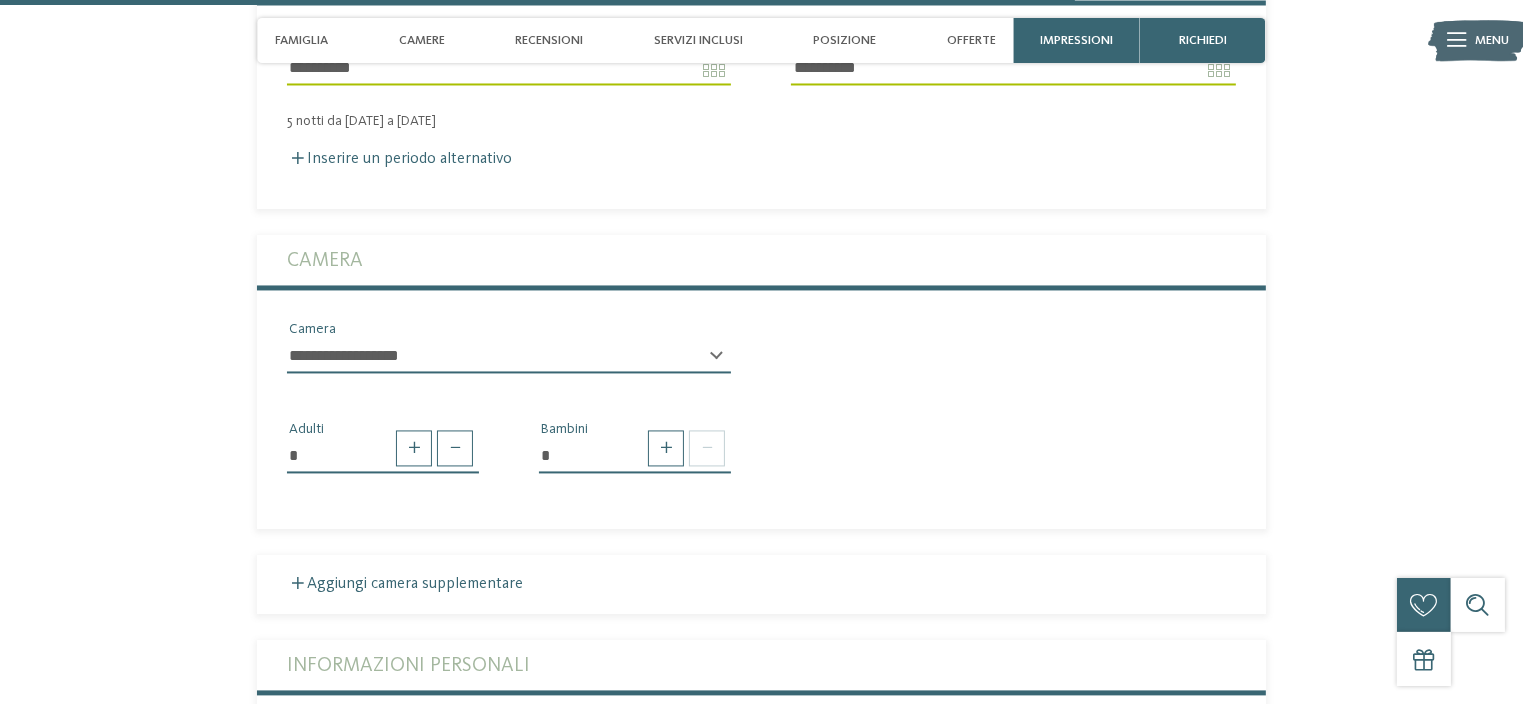 click on "**********" at bounding box center [509, 356] 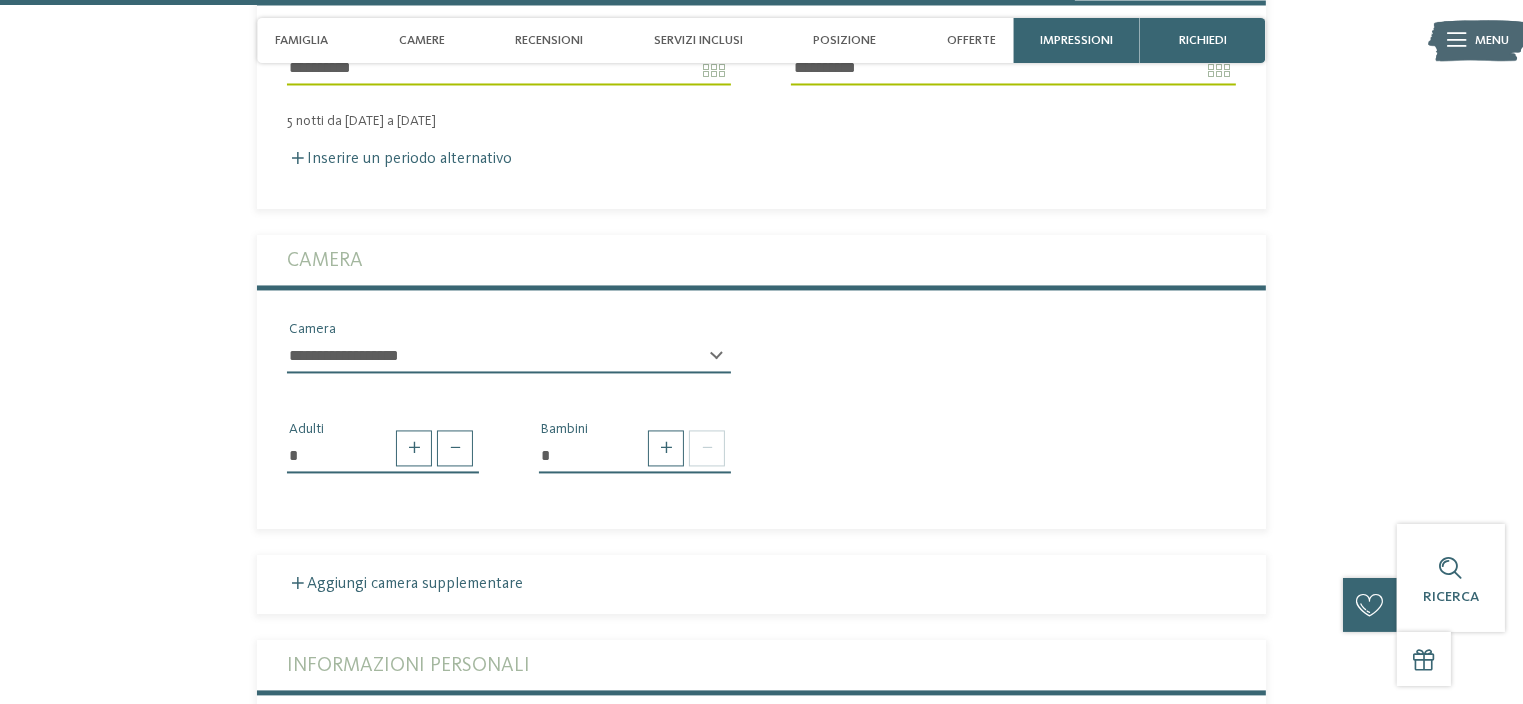 click on "**********" at bounding box center (509, 356) 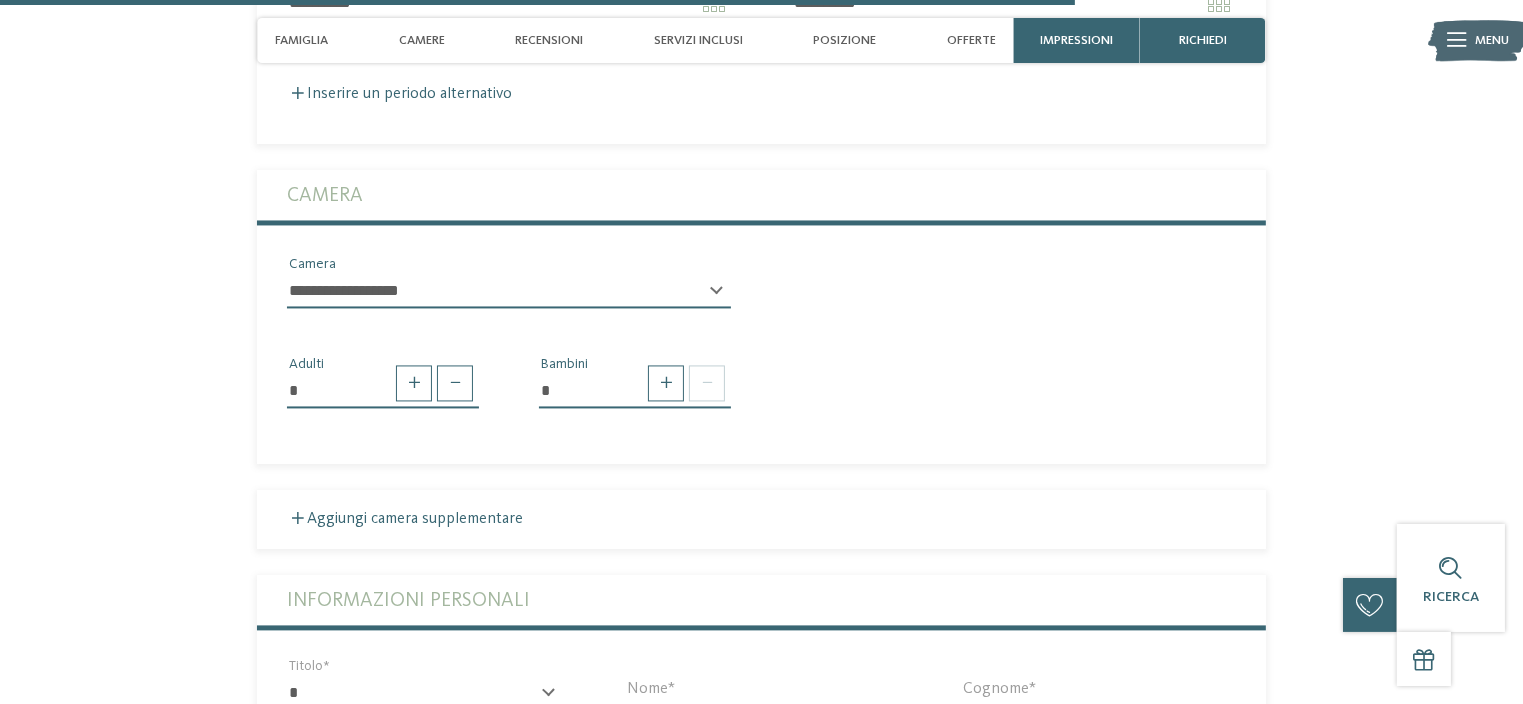 scroll, scrollTop: 4000, scrollLeft: 0, axis: vertical 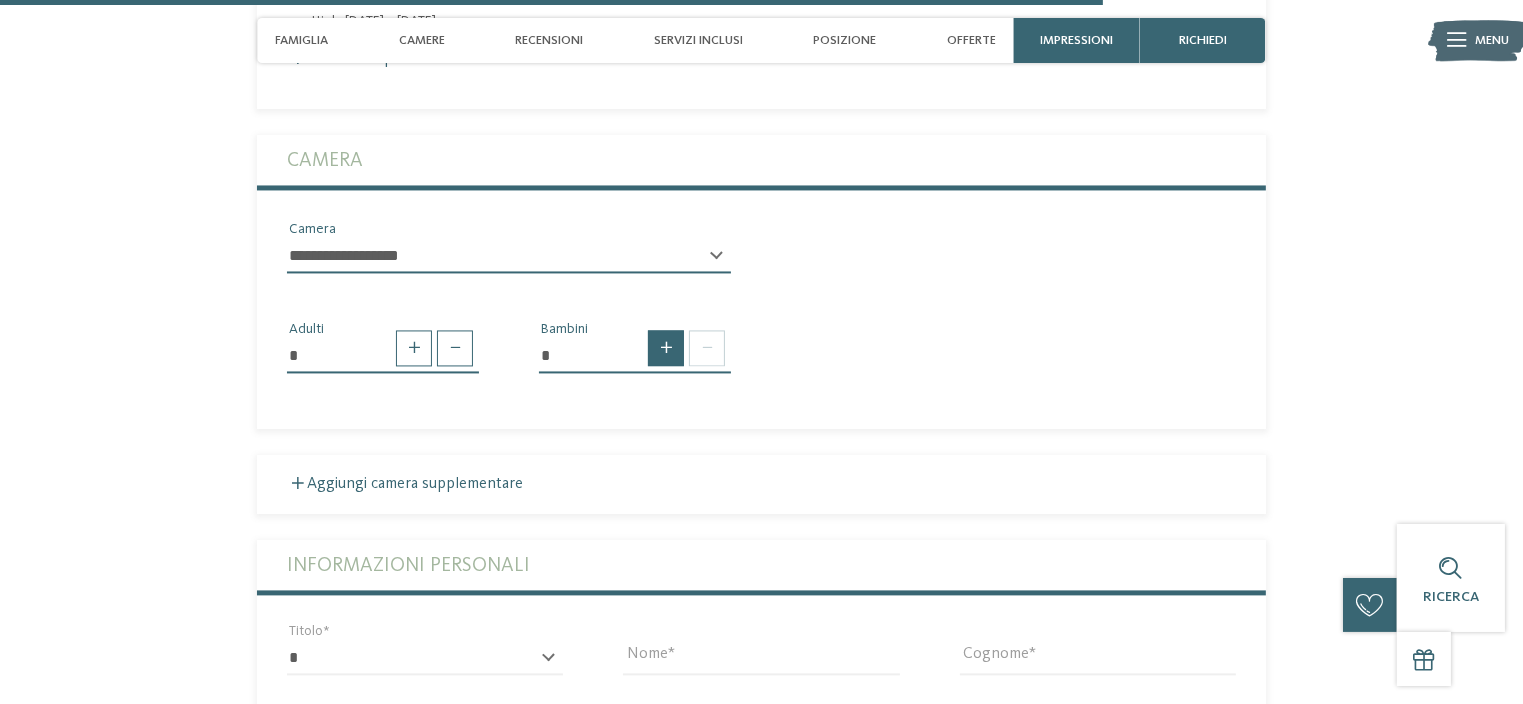 click at bounding box center [666, 348] 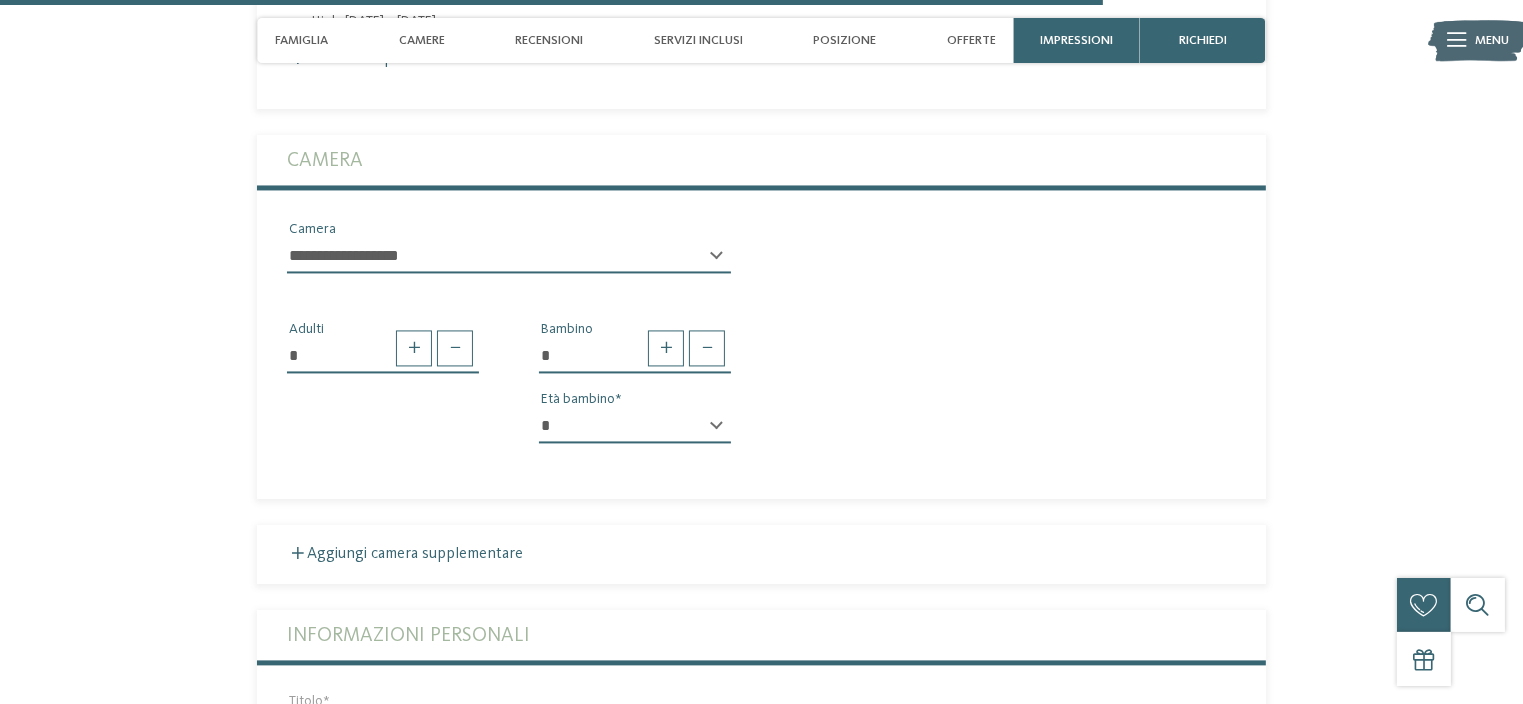 click on "* * * * * * * * * * * ** ** ** ** ** ** ** **" at bounding box center (635, 426) 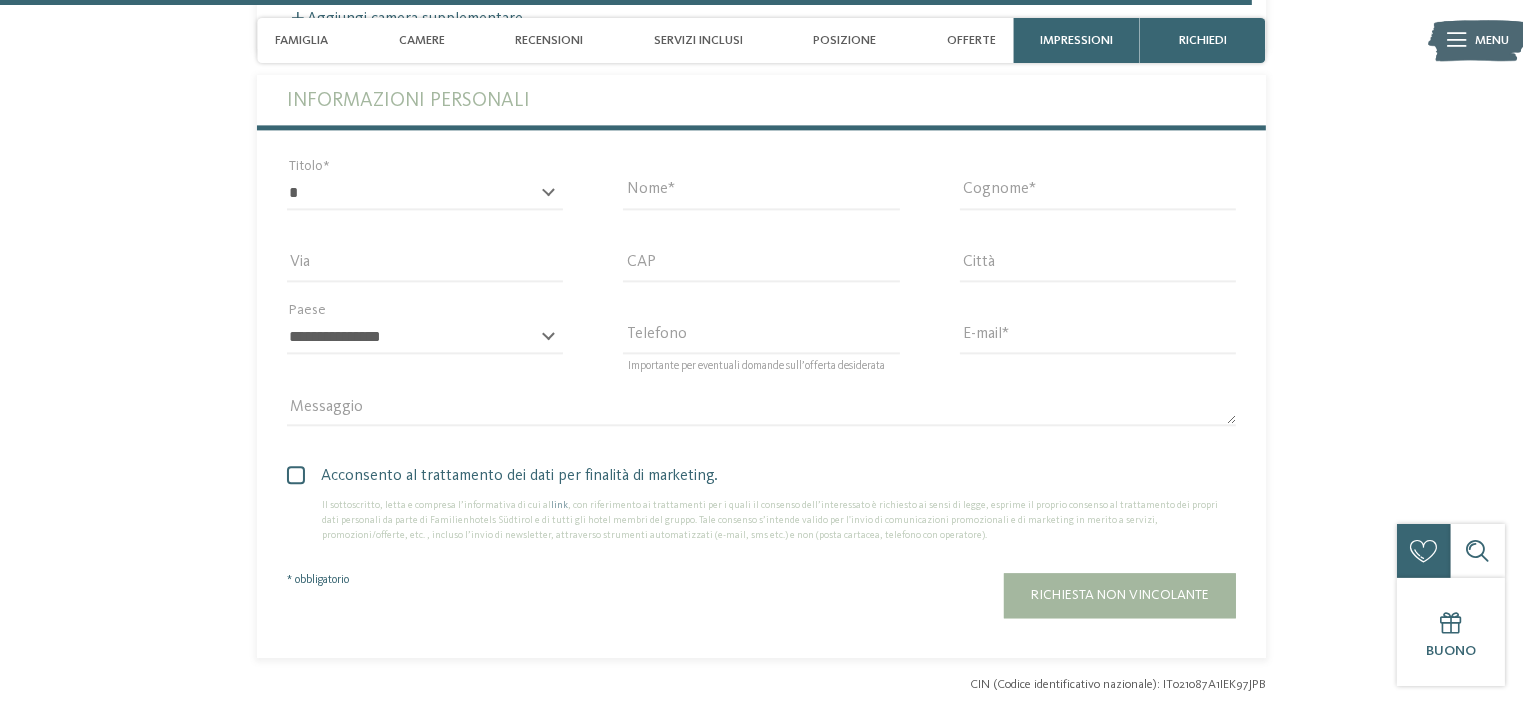 scroll, scrollTop: 4500, scrollLeft: 0, axis: vertical 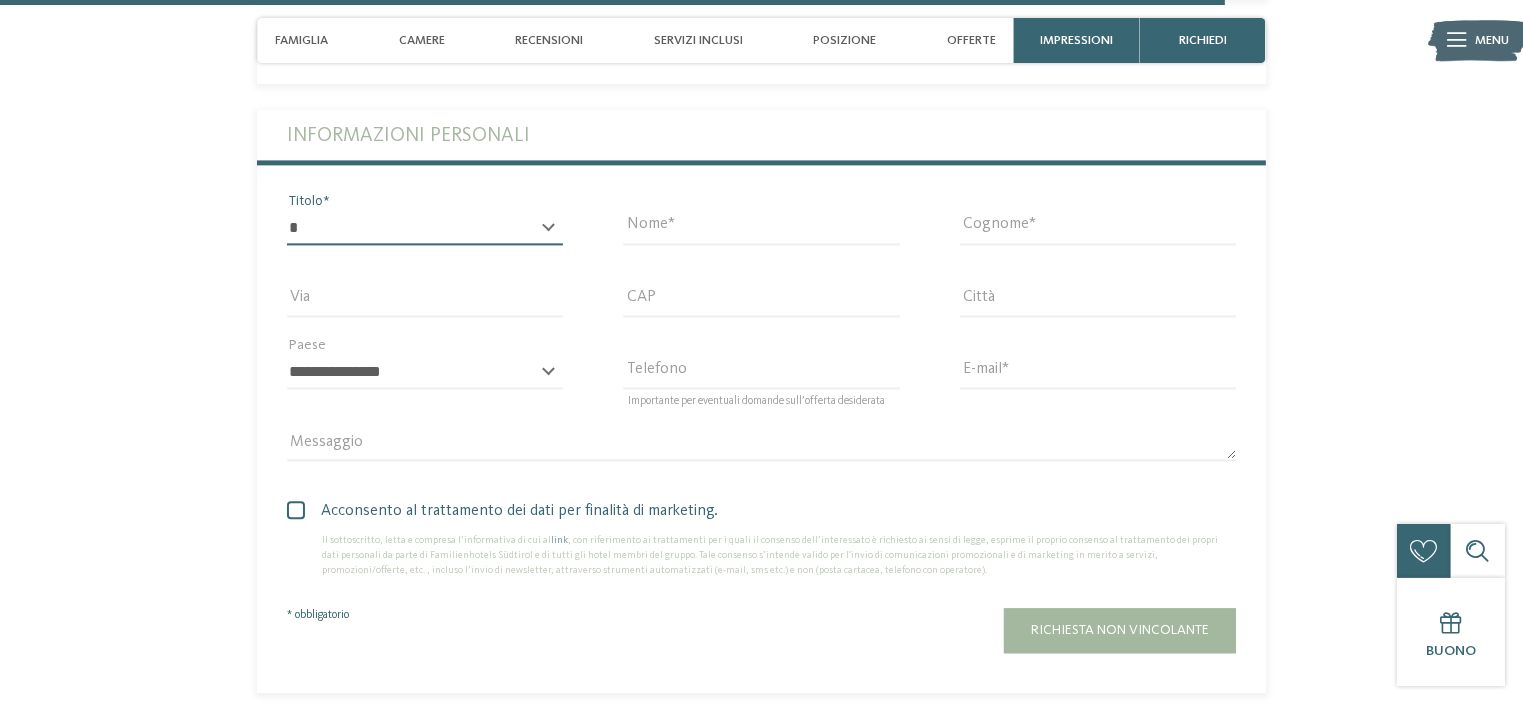 click on "* ****** ******* ******** ******" at bounding box center [425, 228] 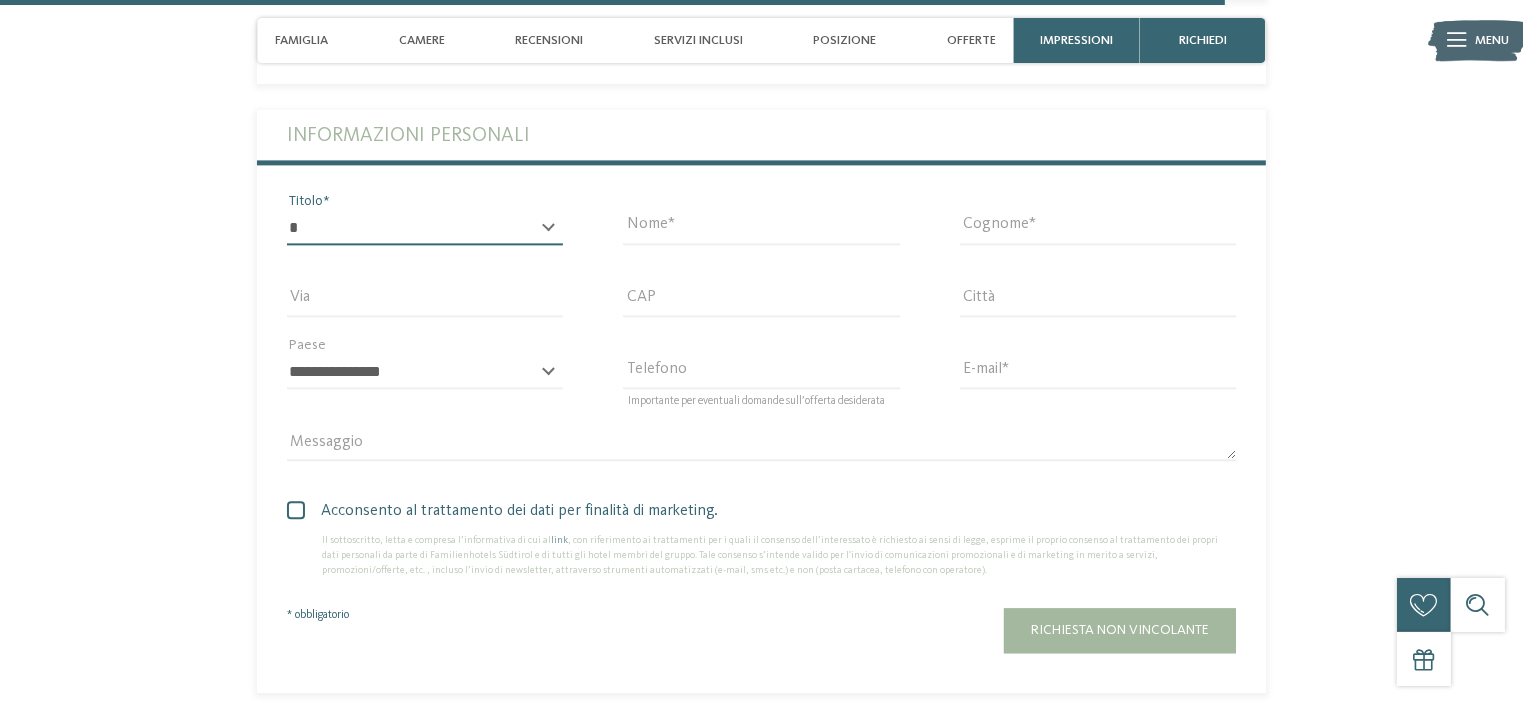 select on "*" 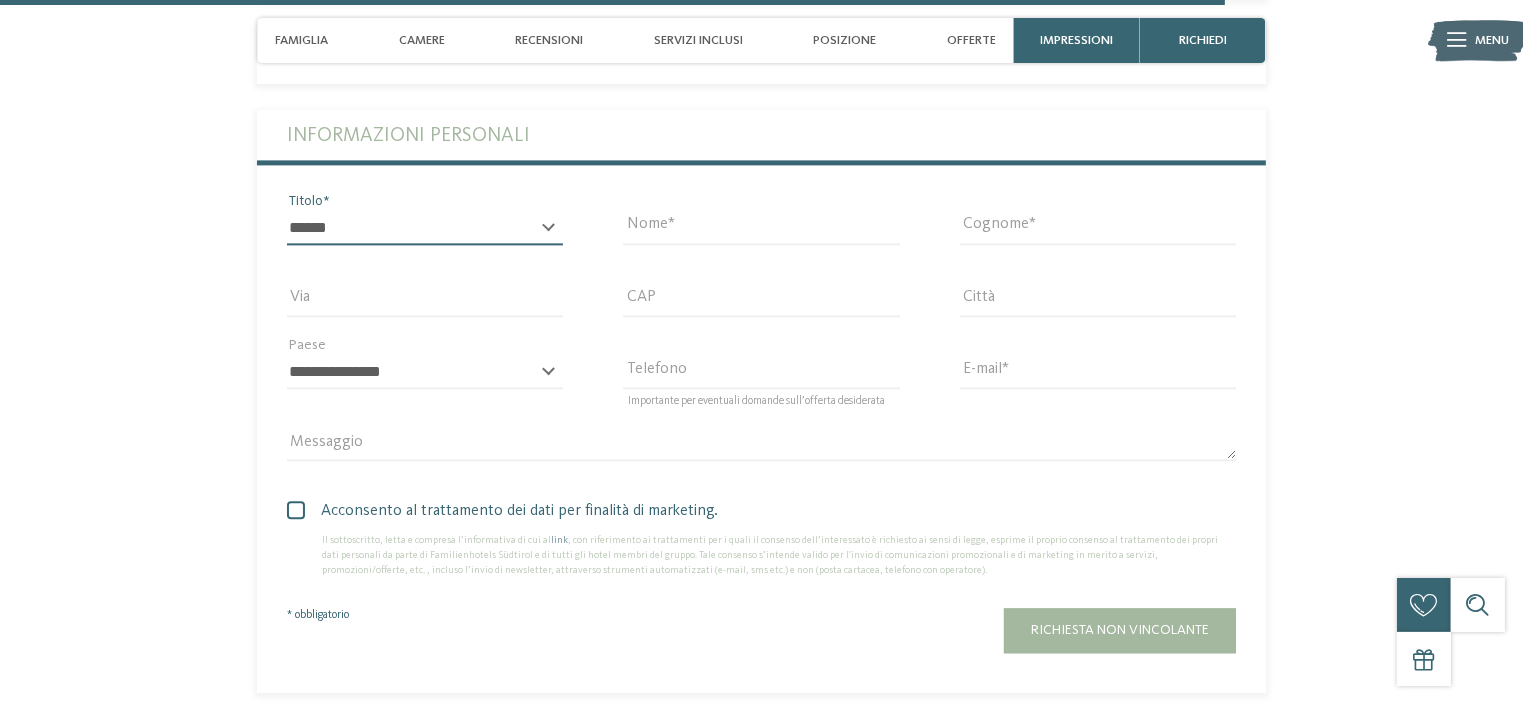 click on "* ****** ******* ******** ******" at bounding box center [425, 228] 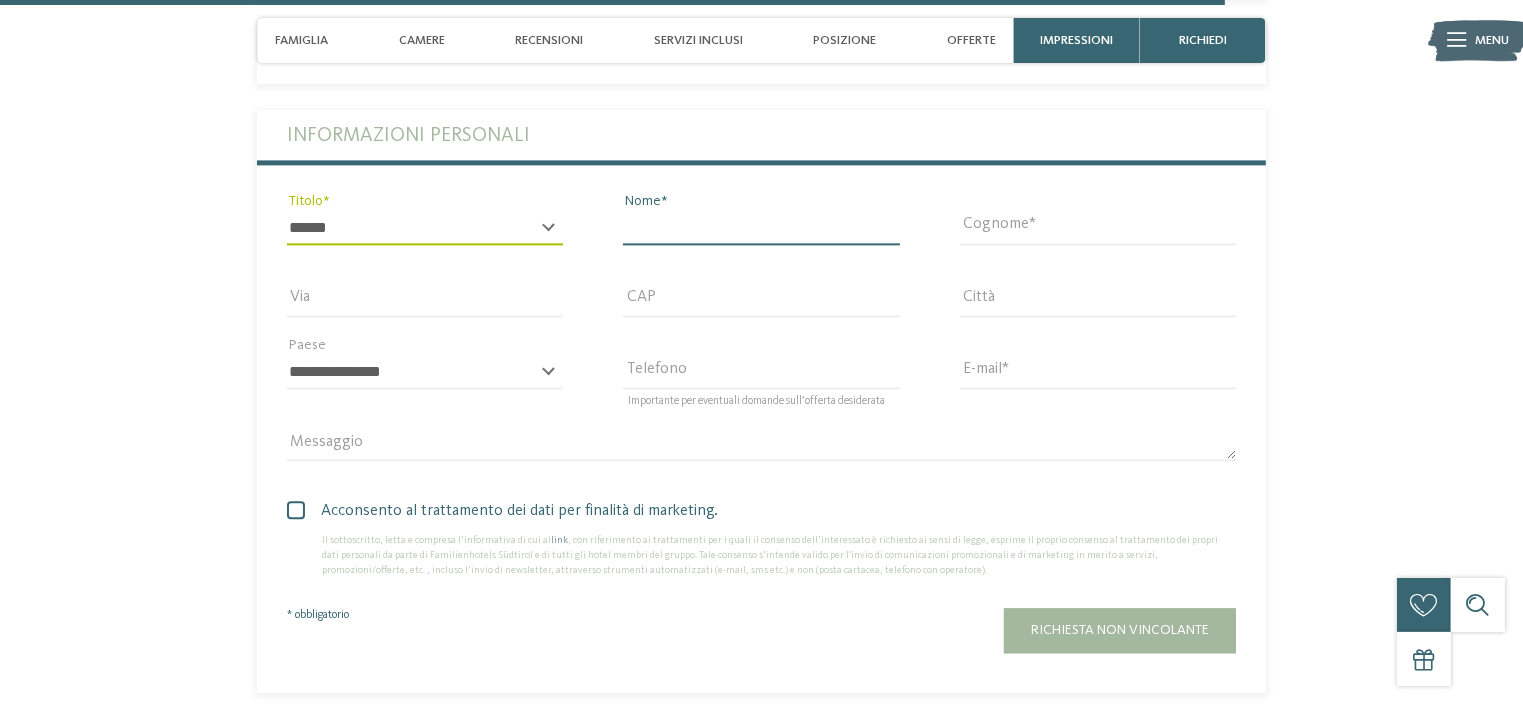 click on "Nome" at bounding box center (761, 228) 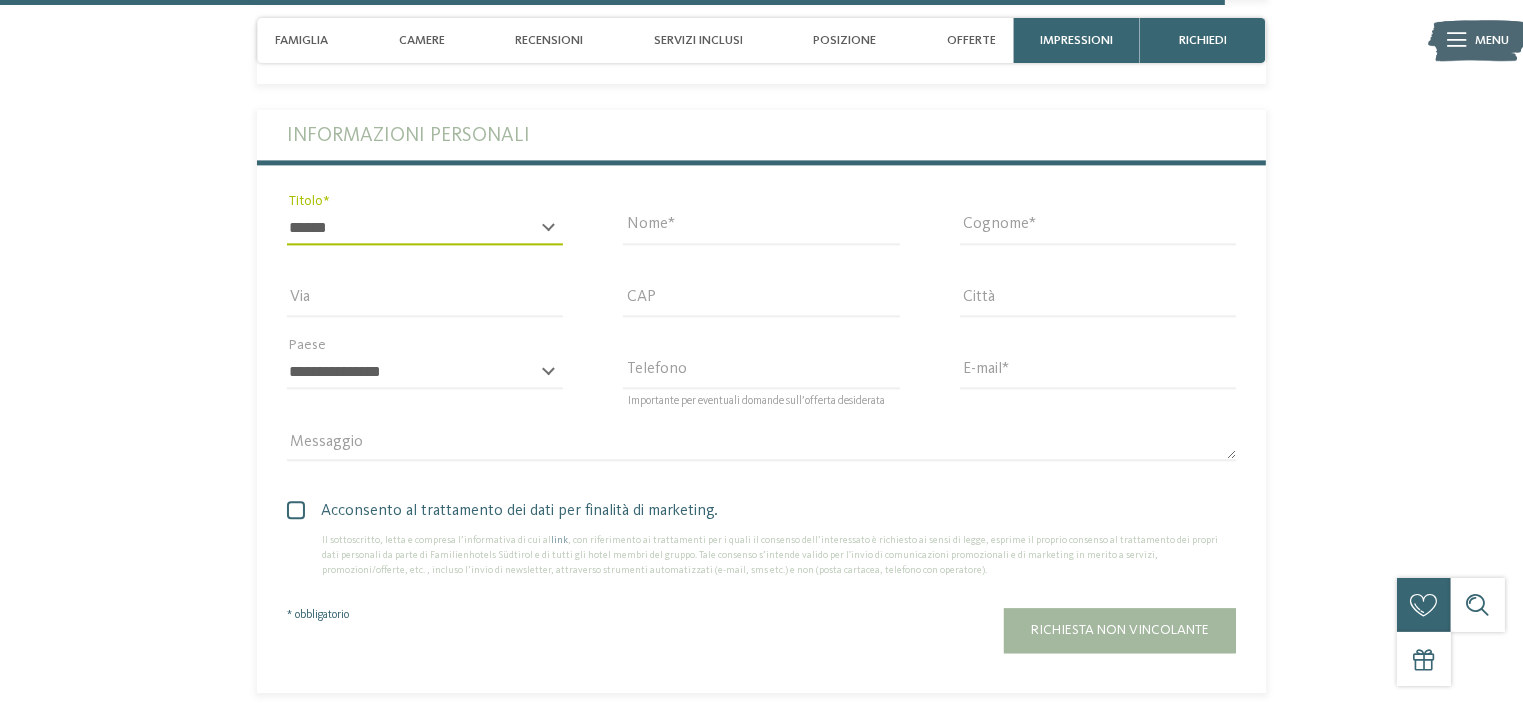 type on "****" 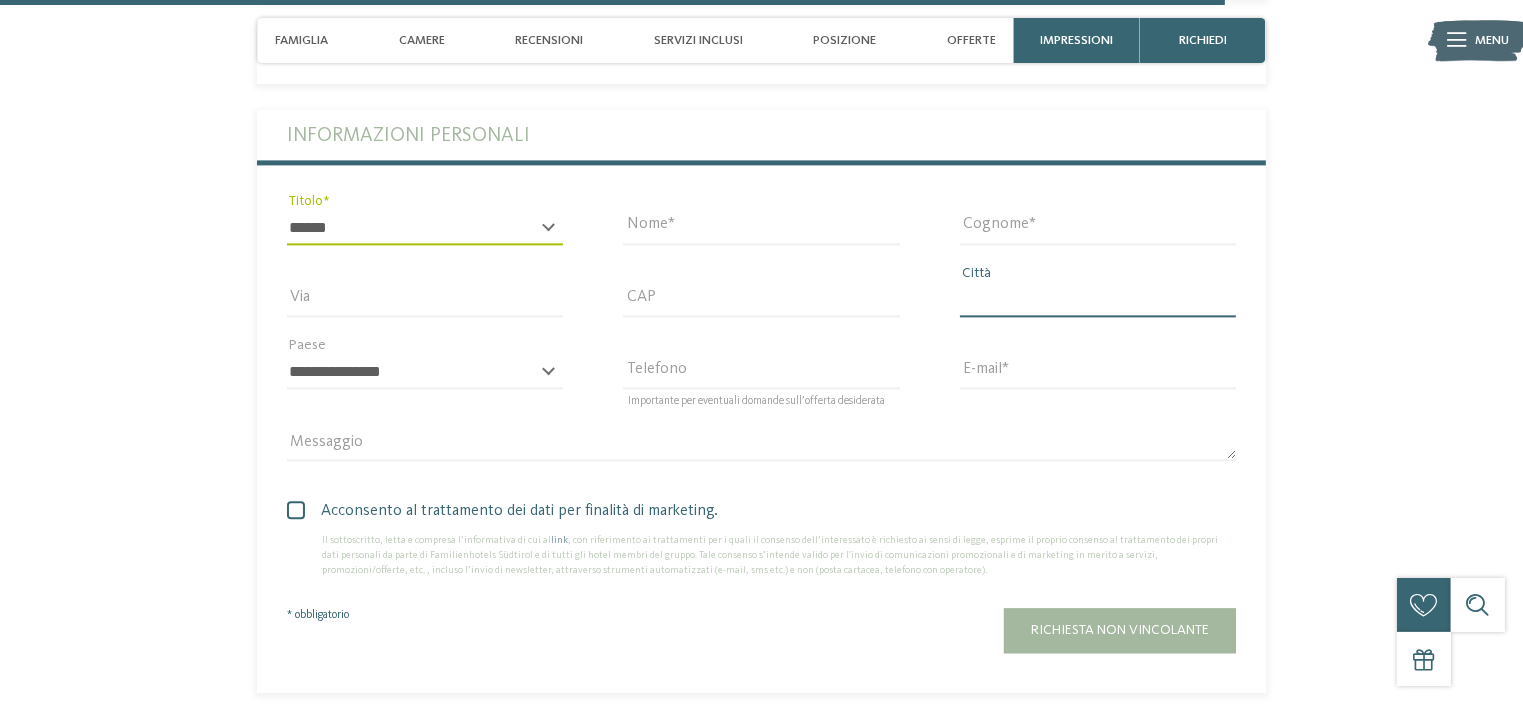 type on "**********" 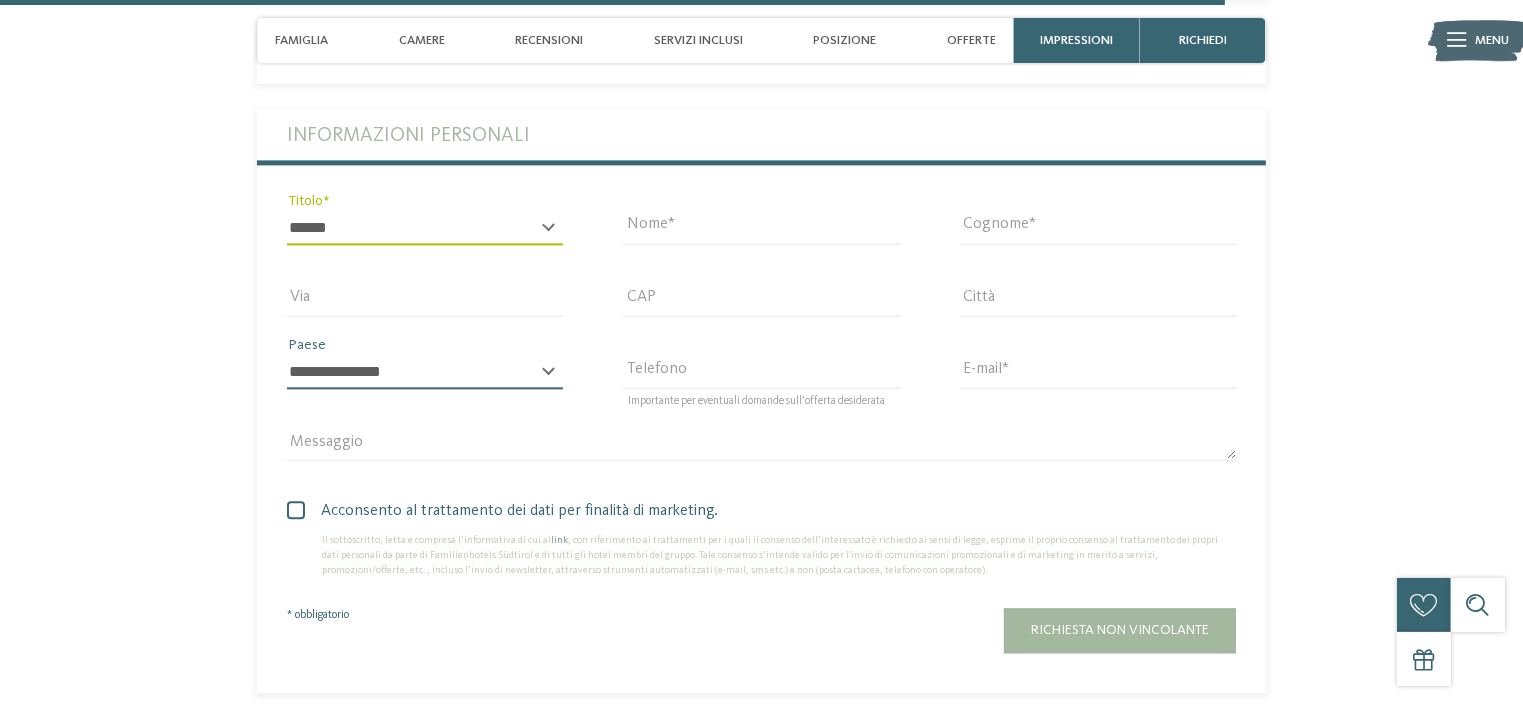 select on "**" 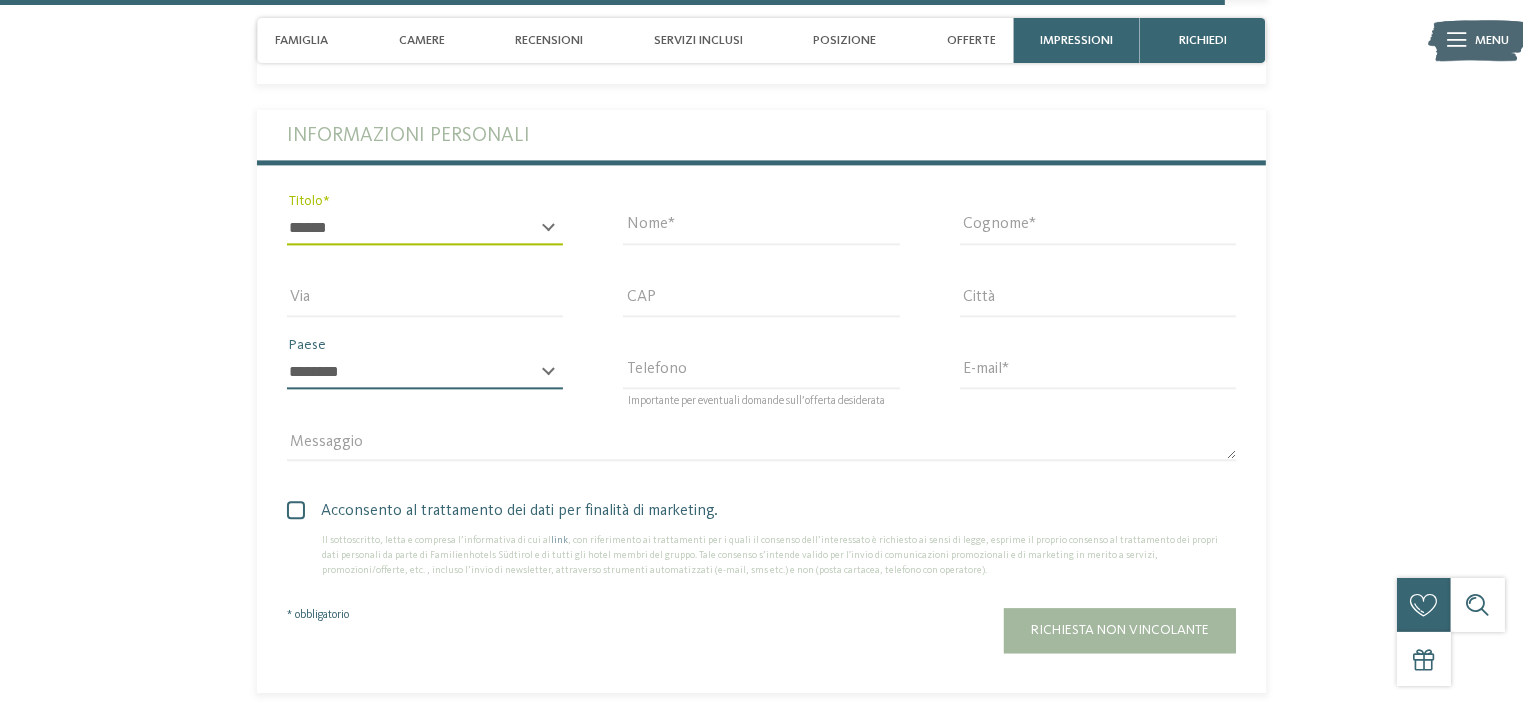 type on "**********" 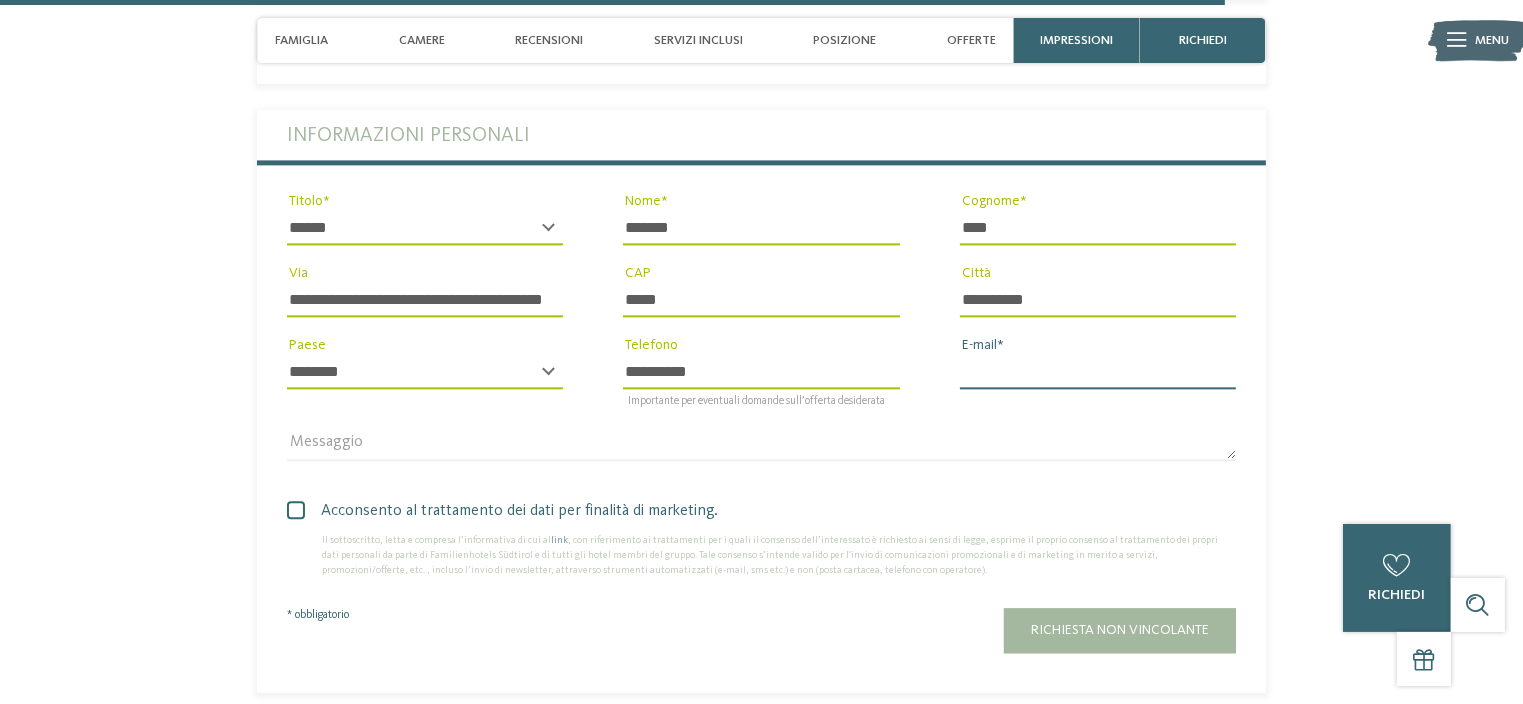 click on "E-mail" at bounding box center (1098, 372) 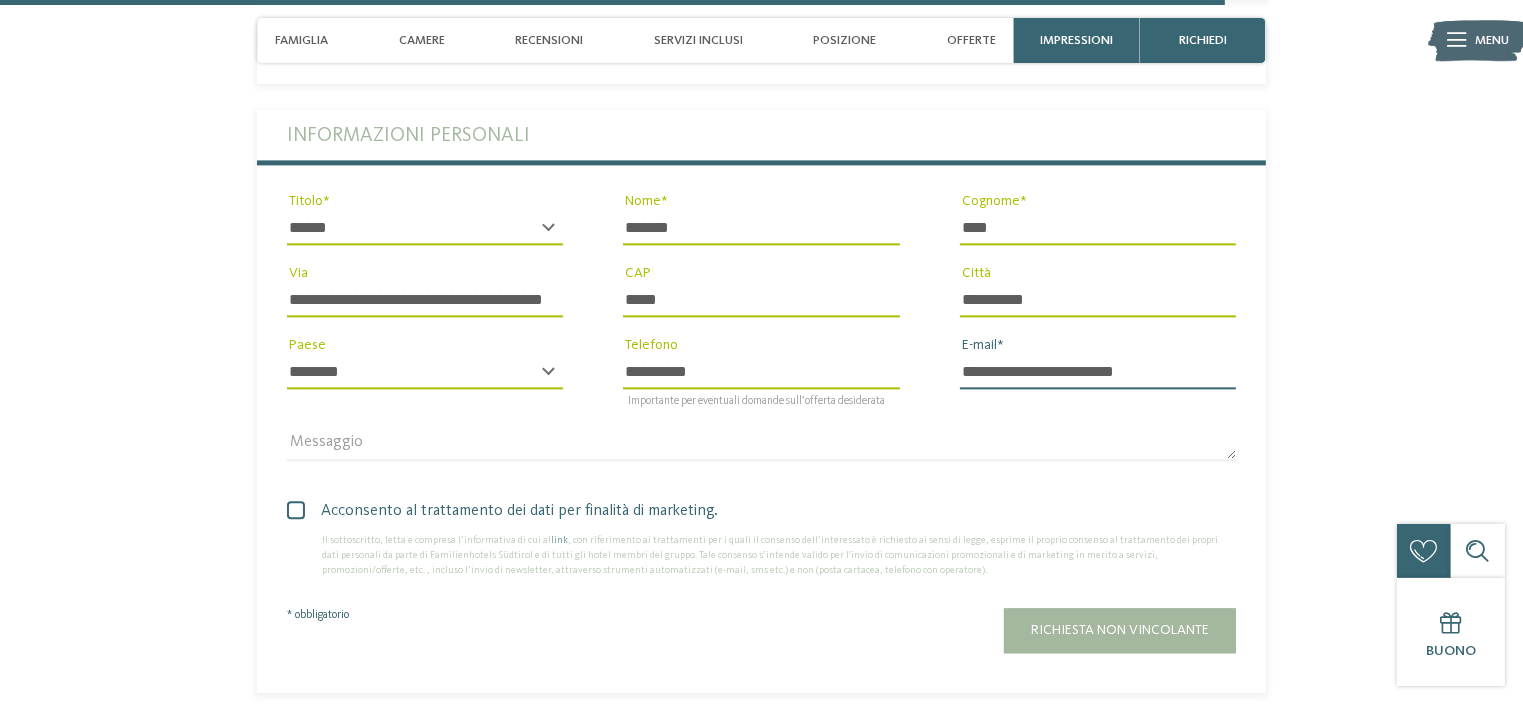 type on "**********" 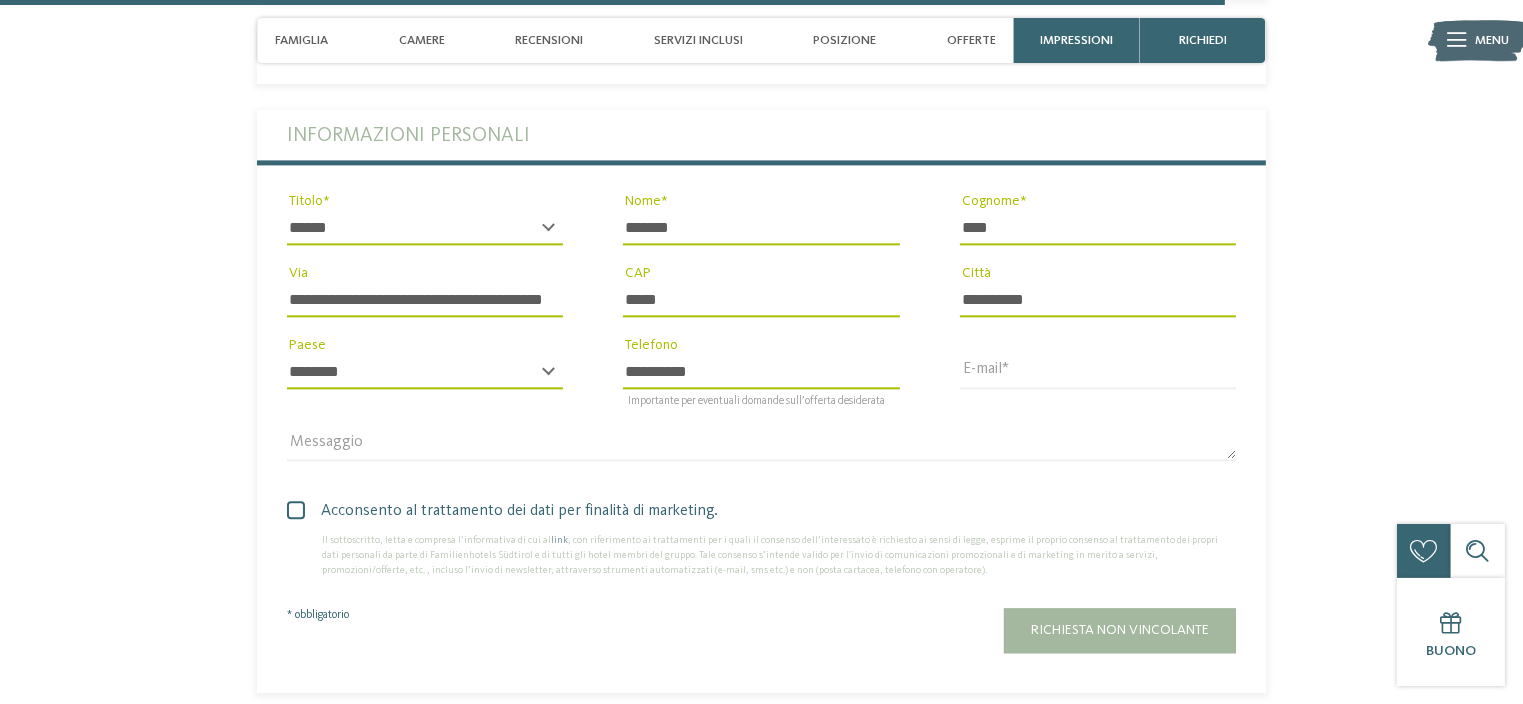 click on "**********" at bounding box center [761, 372] 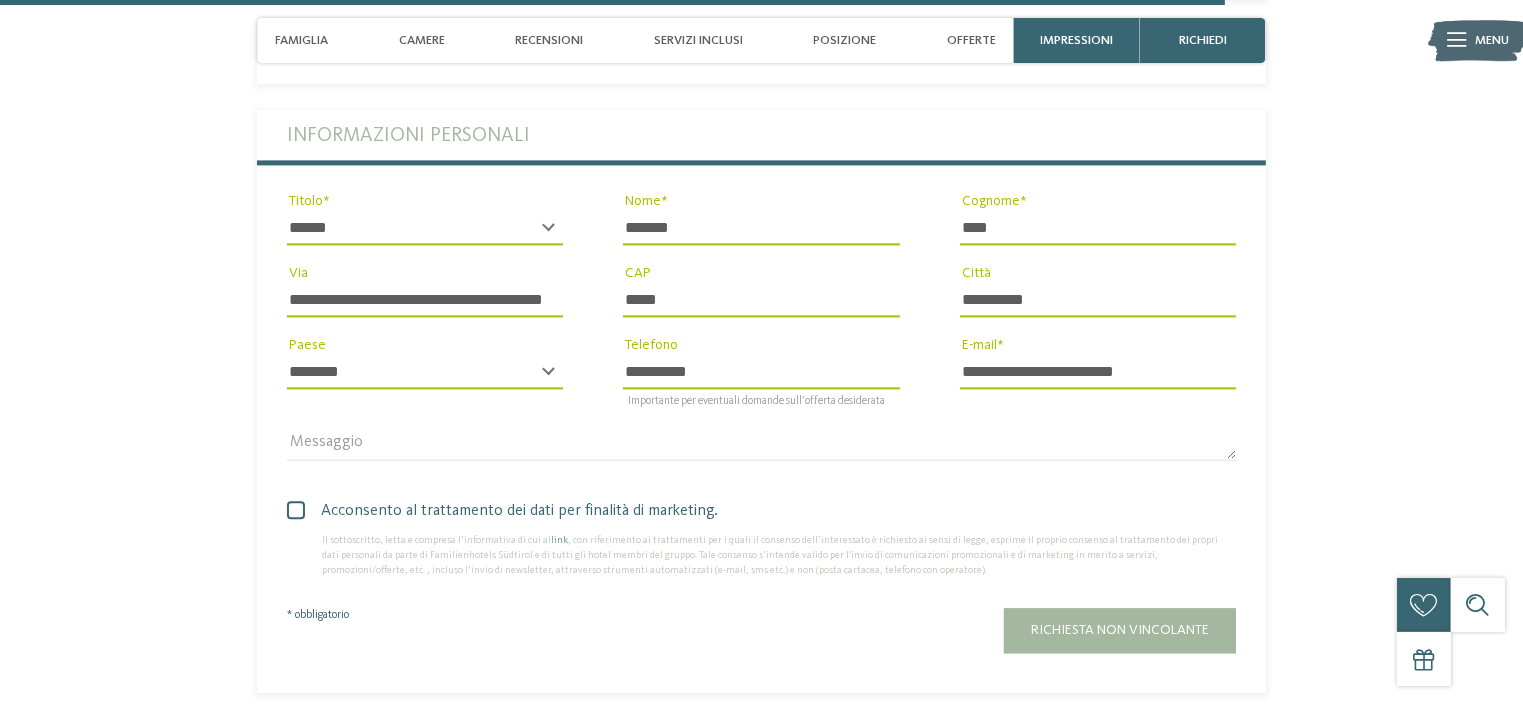 type on "**********" 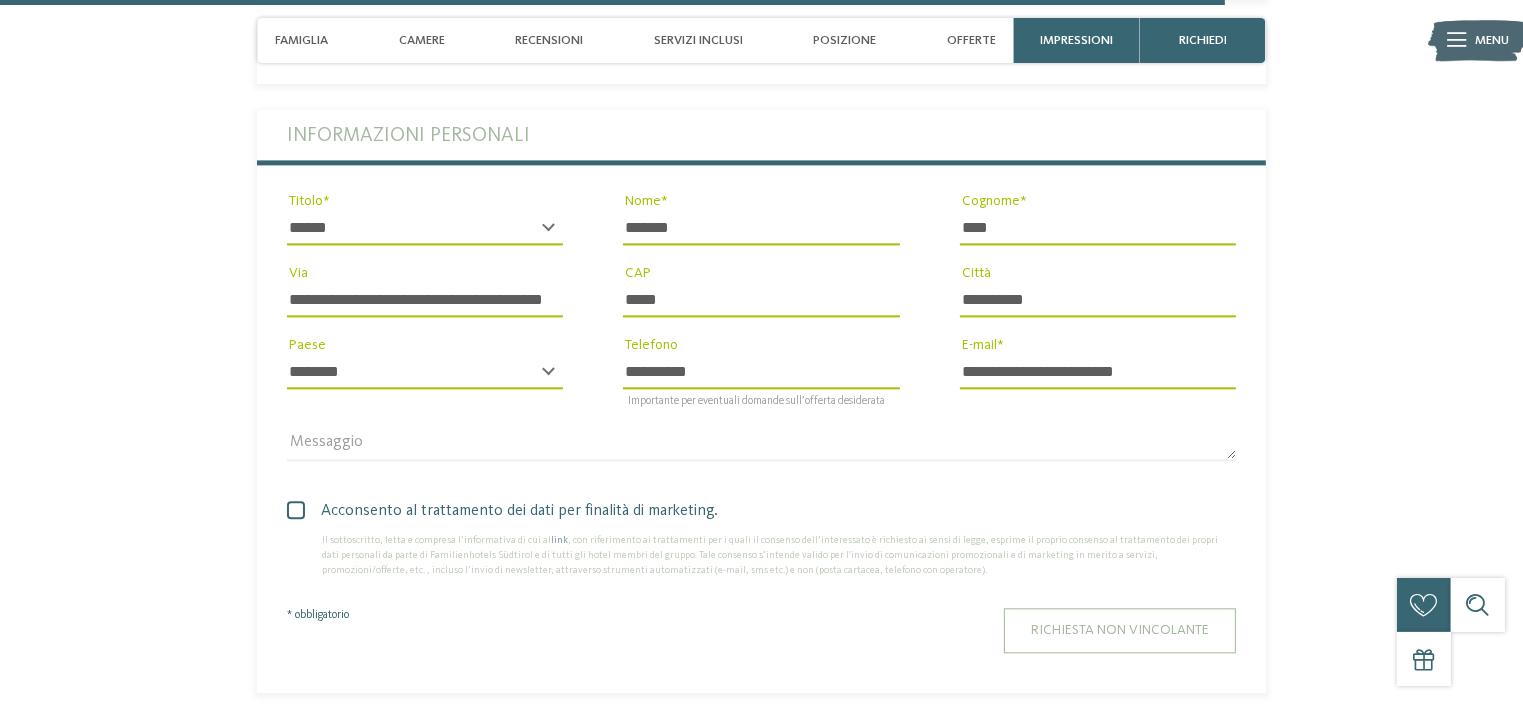 click on "Richiesta non vincolante" at bounding box center [1120, 630] 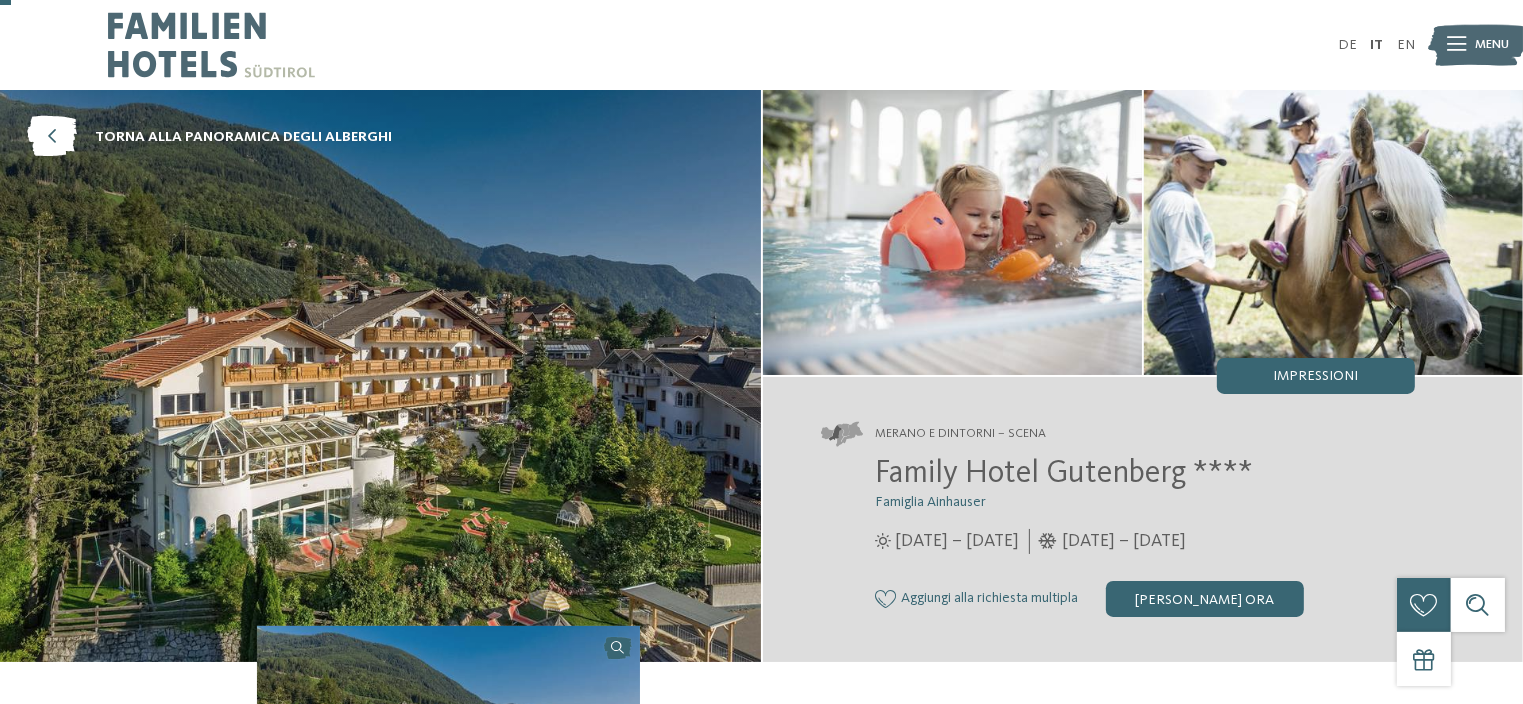 scroll, scrollTop: 100, scrollLeft: 0, axis: vertical 